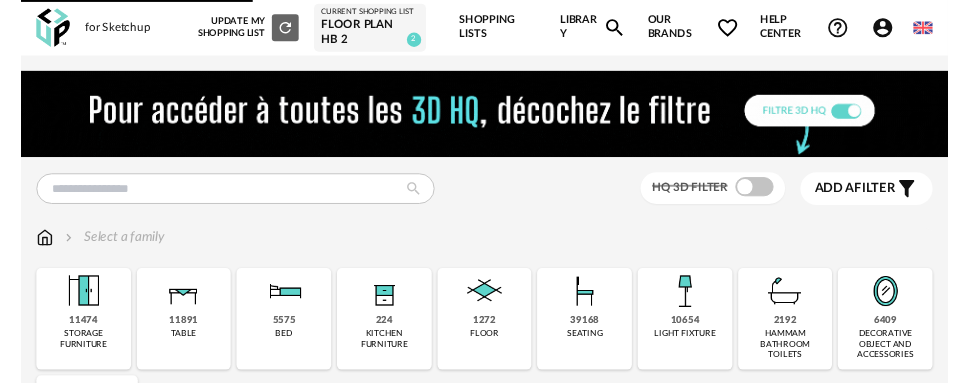 scroll, scrollTop: 0, scrollLeft: 0, axis: both 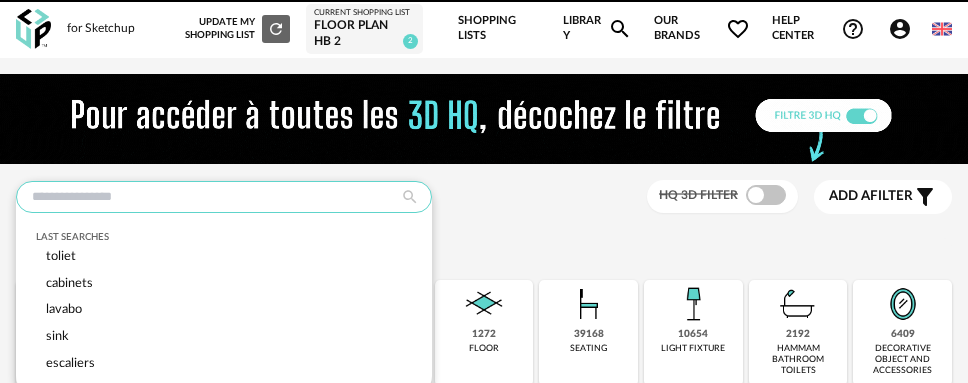 click at bounding box center (224, 197) 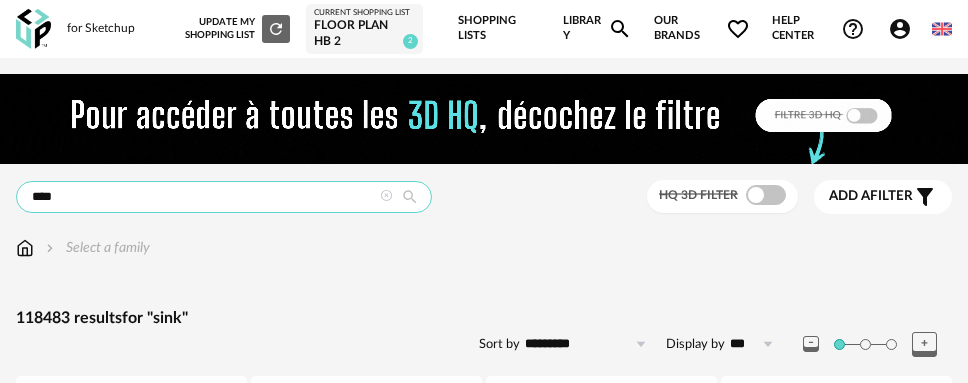 type on "****" 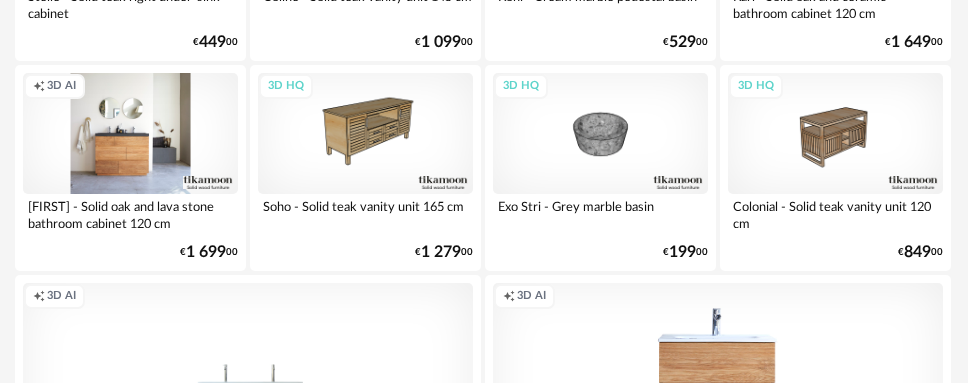 scroll, scrollTop: 522, scrollLeft: 1, axis: both 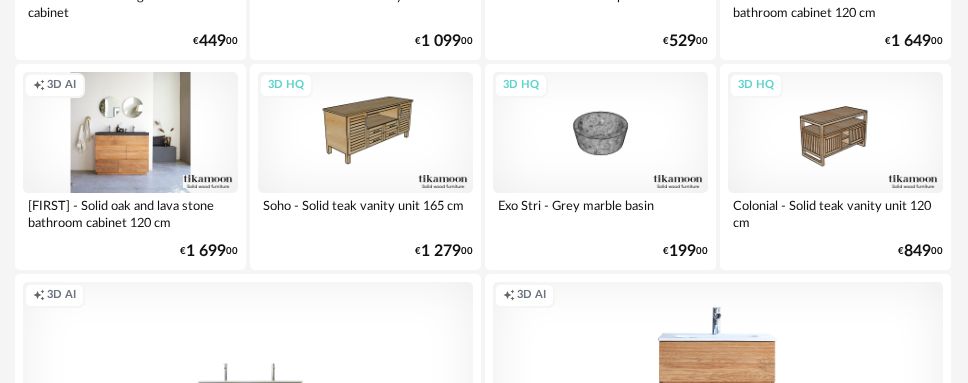 click on "Creation icon   3D AI" at bounding box center (130, 132) 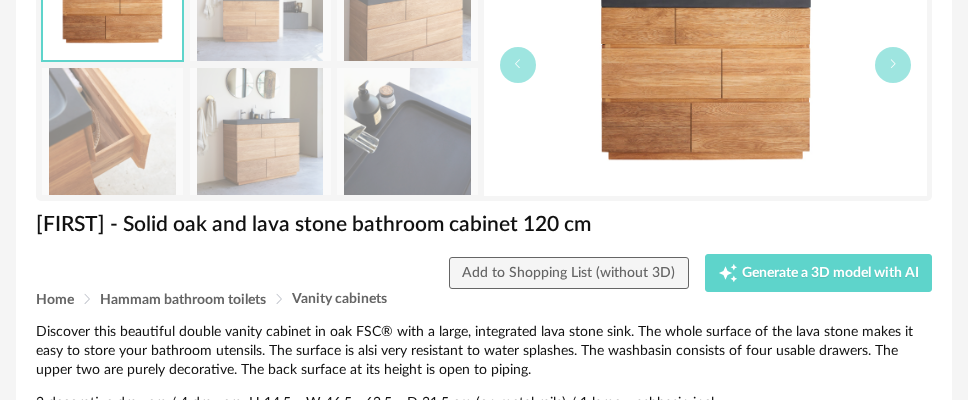 scroll, scrollTop: 0, scrollLeft: 0, axis: both 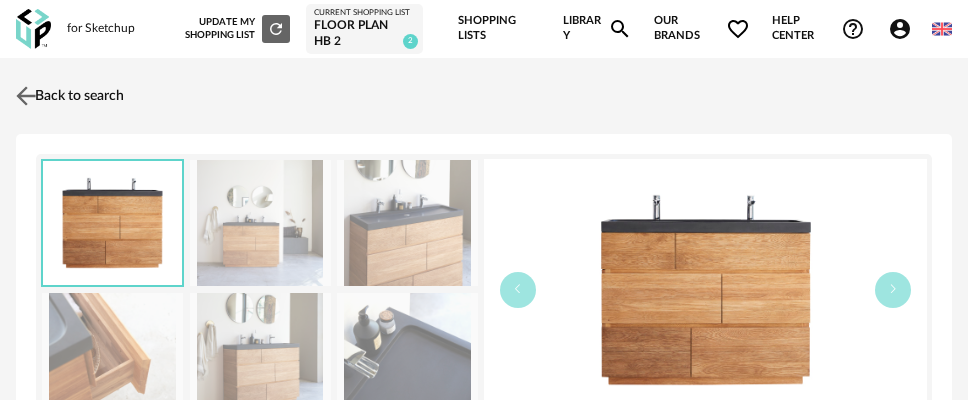 click at bounding box center [26, 95] 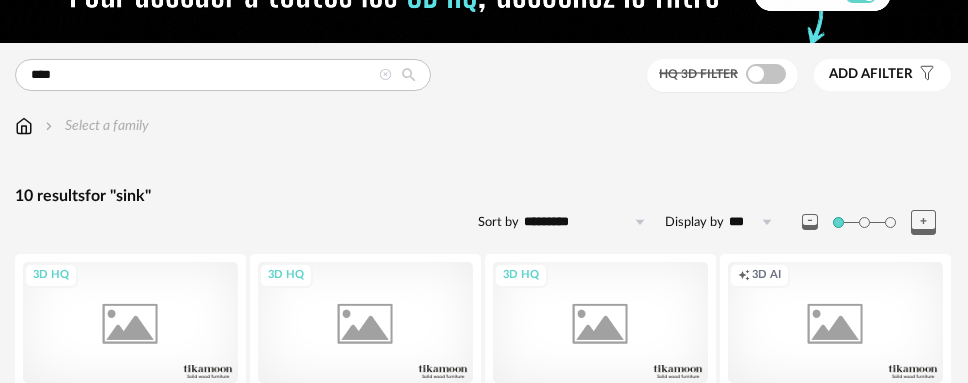 scroll, scrollTop: 0, scrollLeft: 1, axis: horizontal 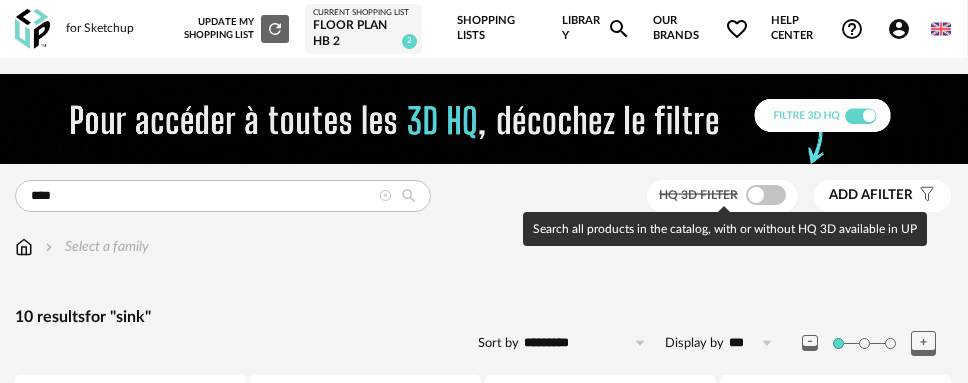 click at bounding box center (766, 195) 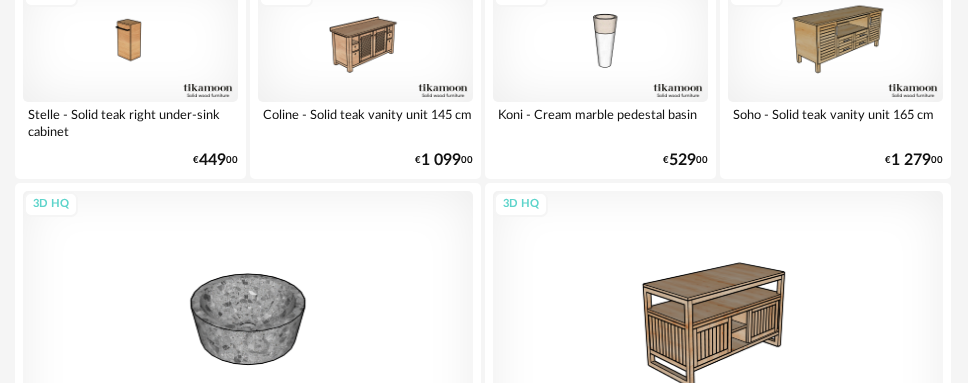 scroll, scrollTop: 619, scrollLeft: 1, axis: both 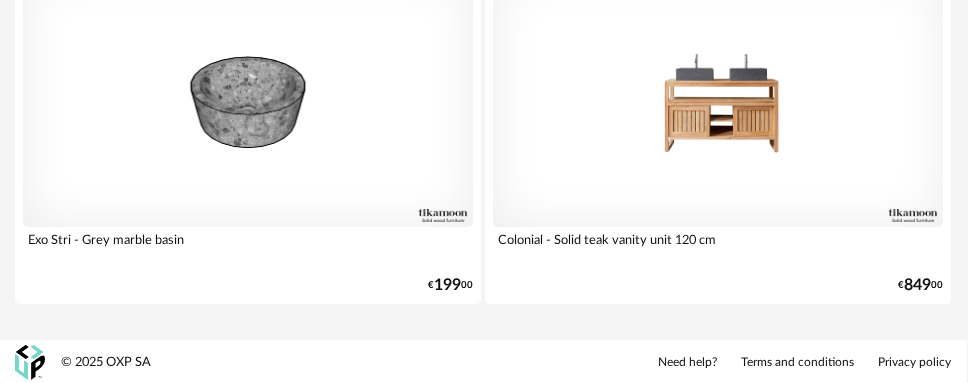 click on "3D HQ" at bounding box center (718, 100) 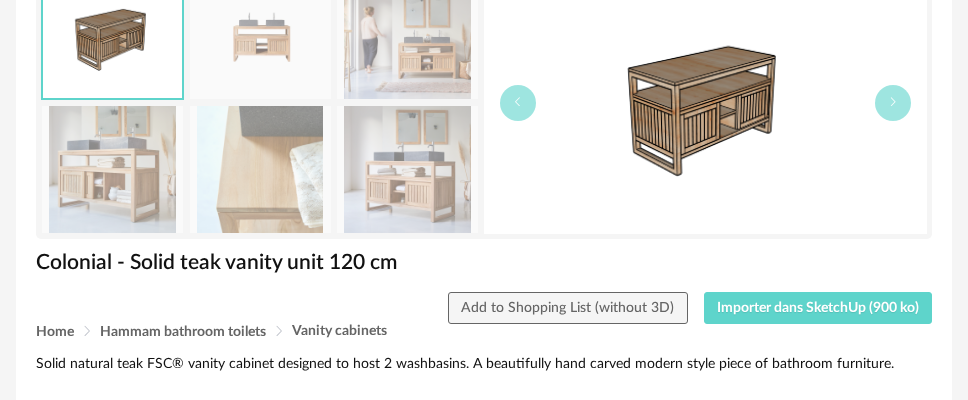 scroll, scrollTop: 190, scrollLeft: 0, axis: vertical 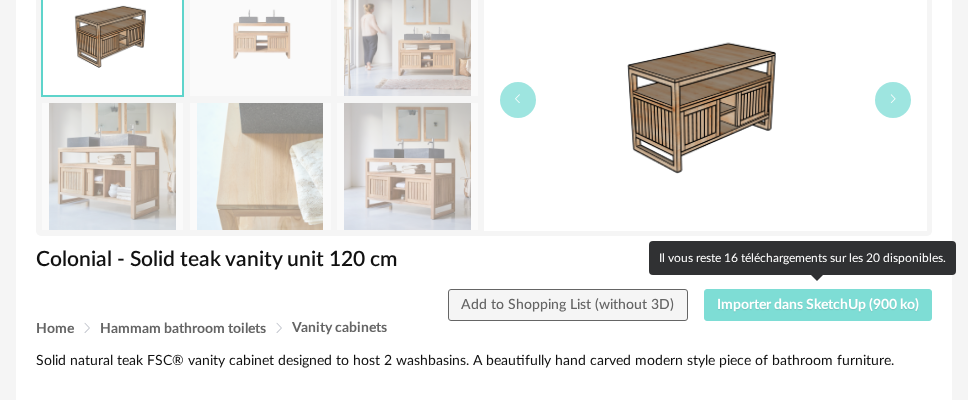 click on "Importer dans SketchUp (900 ko)" at bounding box center (818, 305) 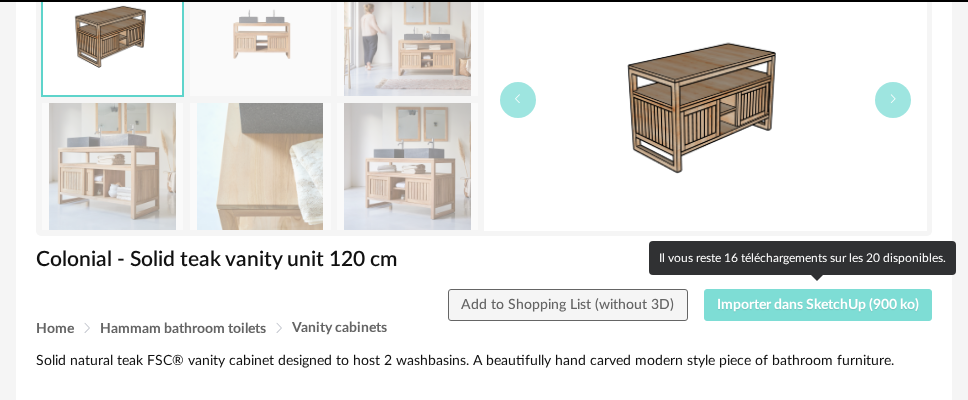 click on "Importer dans SketchUp (900 ko)" at bounding box center [818, 305] 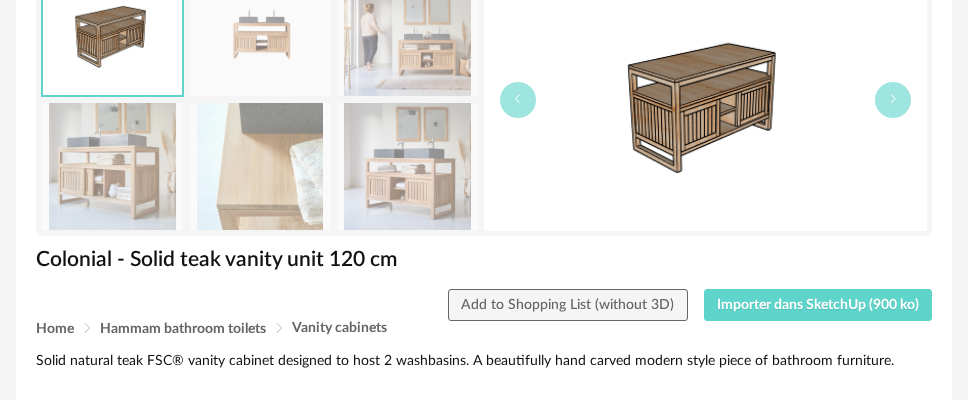 click on "Colonial - Solid teak vanity unit 120 cm   Colonial - Solid teak vanity unit 120 cm
Add to Shopping List (without 3D)
Importer dans SketchUp (900 ko)
Home
Hammam bathroom toilets
Vanity cabinets
Solid natural teak FSC® vanity cabinet designed to host 2 washbasins. A beautifully hand carved modern style piece of bathroom furniture.   Product information: 2 sliding doors on metal runners / top surface has a 5cm edge on the back for piping / drawer backs and bottoms in teak plywood / 2 internal drawers (dimensions: L15 x H15 x W 34 / 1 rack L 34 x H 18 x W 44 / 3 low racks, L24 x H40 x W44 / comes without sink. ?Modular: this vanity unit can be adapted for 1 or 2 washbasins. Sold without basin   Product Information: Material: Teak Dimensions: H 75 x W 95 x D 60 cm Weight: 57 kg    Product Care: - untreated teak wood -
Our Story:
Our Model:     Similar products         3D HQ       0   Download icon   0" at bounding box center [484, 952] 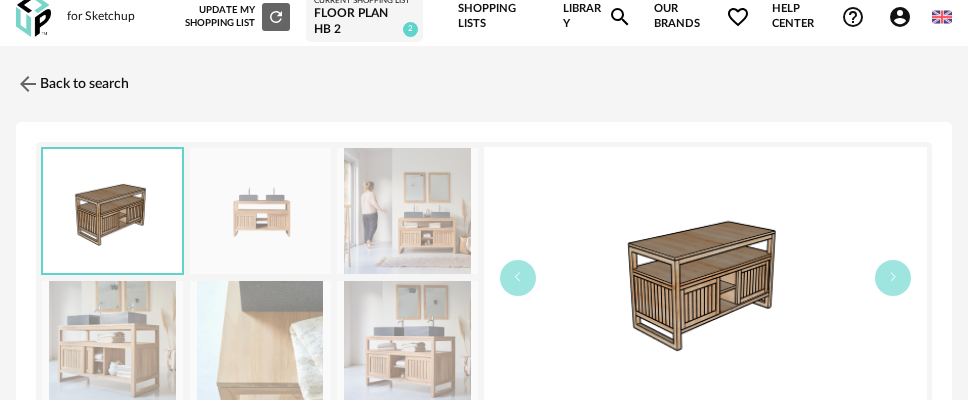 scroll, scrollTop: 11, scrollLeft: 0, axis: vertical 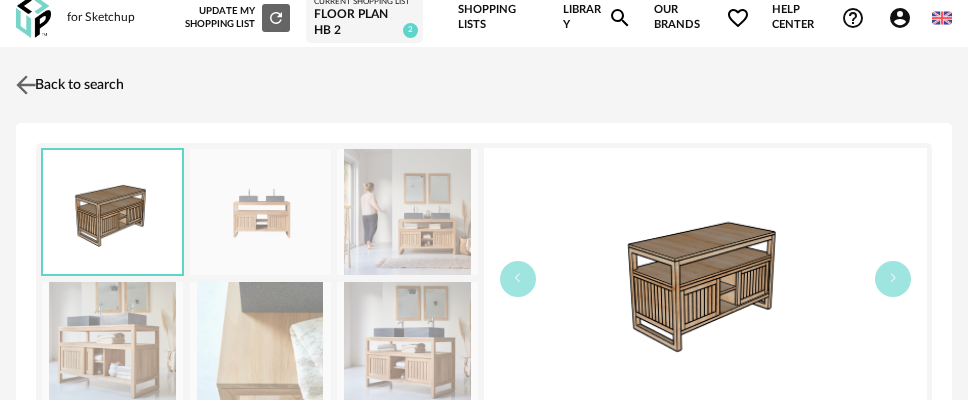 click at bounding box center [26, 84] 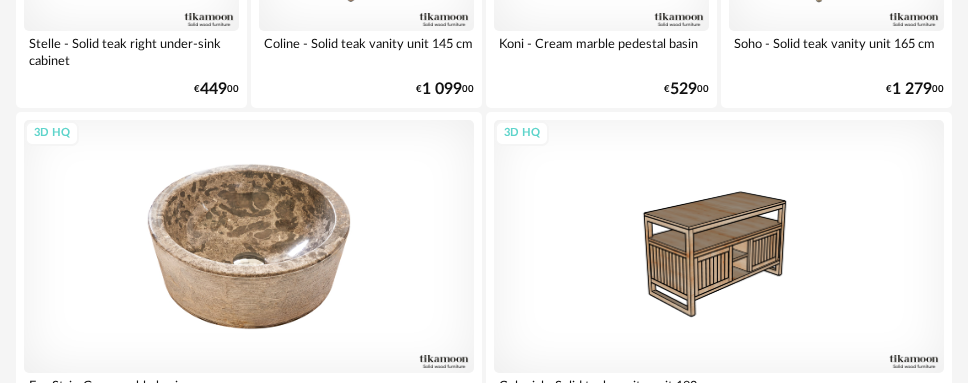 scroll, scrollTop: 474, scrollLeft: 0, axis: vertical 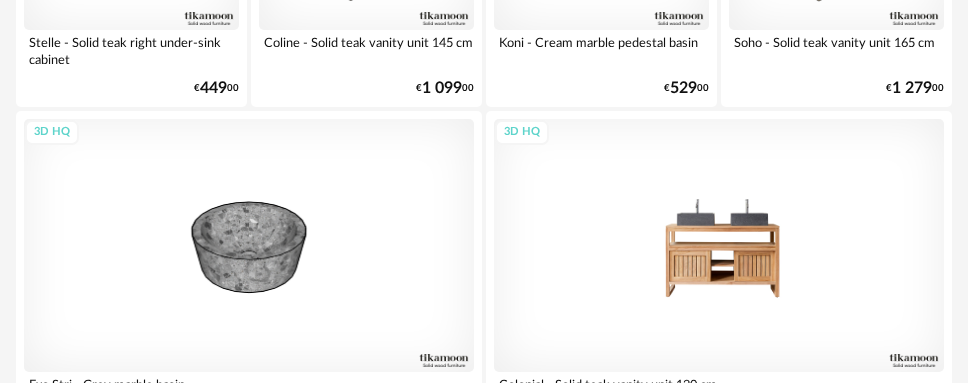 click on "3D HQ" at bounding box center [719, 245] 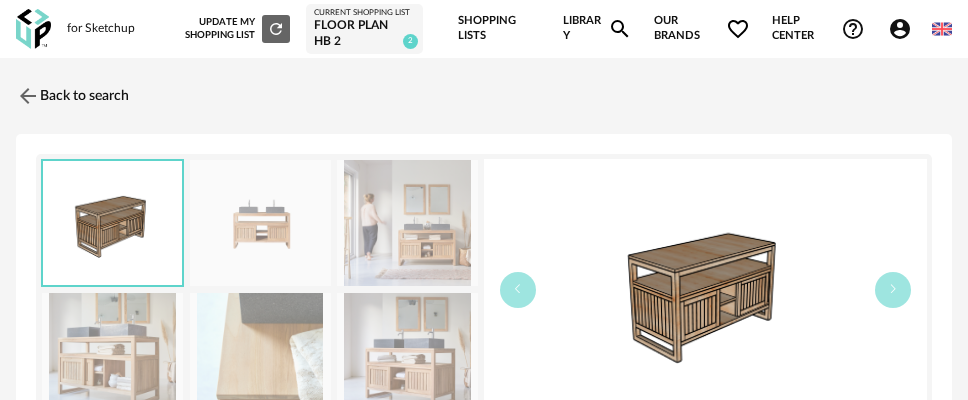 scroll, scrollTop: 248, scrollLeft: 0, axis: vertical 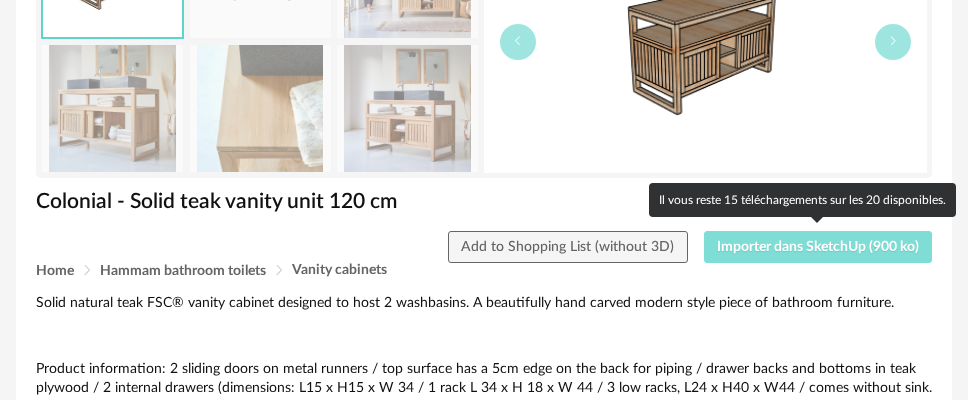 click on "Importer dans SketchUp (900 ko)" at bounding box center [818, 247] 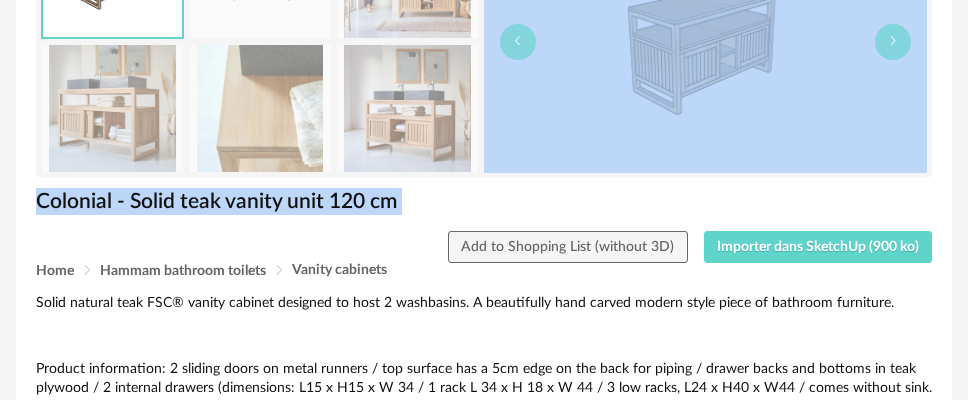 drag, startPoint x: 47, startPoint y: 259, endPoint x: 8, endPoint y: 90, distance: 173.44164 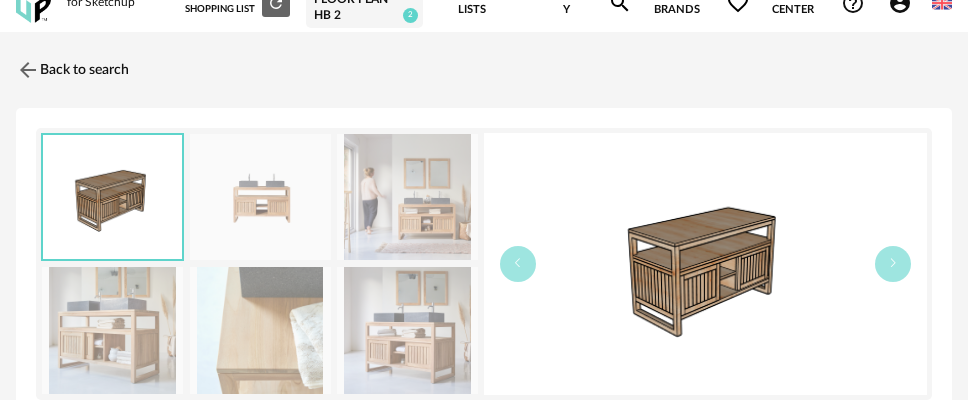 scroll, scrollTop: 24, scrollLeft: 0, axis: vertical 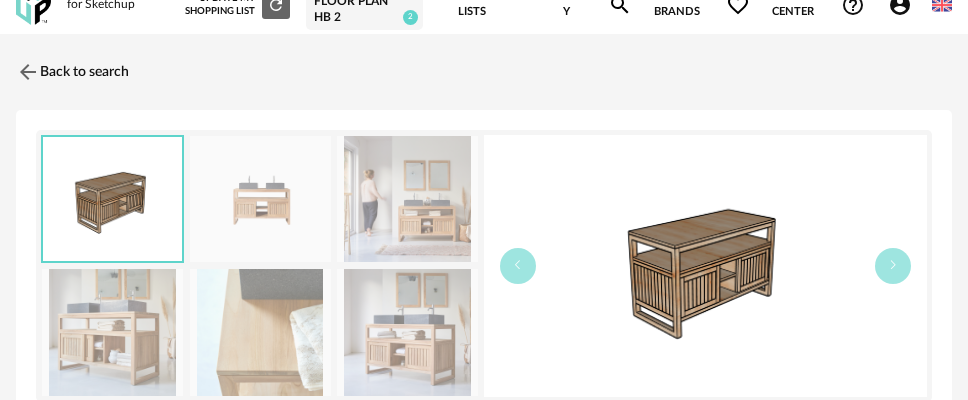 click at bounding box center (260, 199) 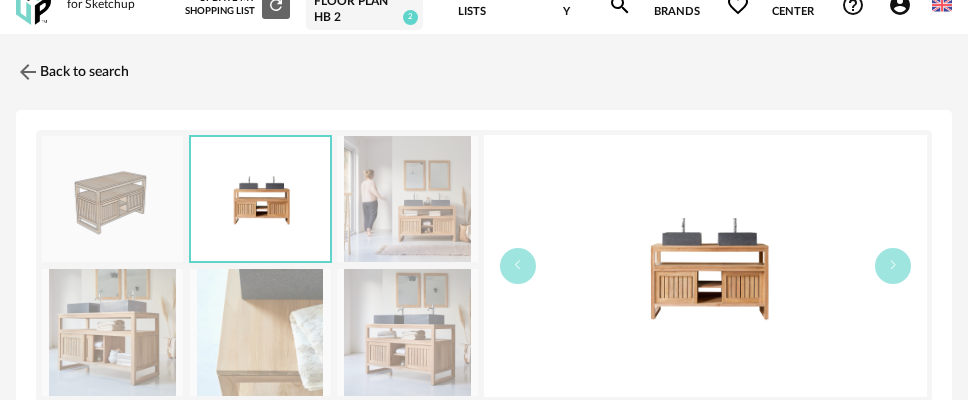 scroll, scrollTop: 380, scrollLeft: 0, axis: vertical 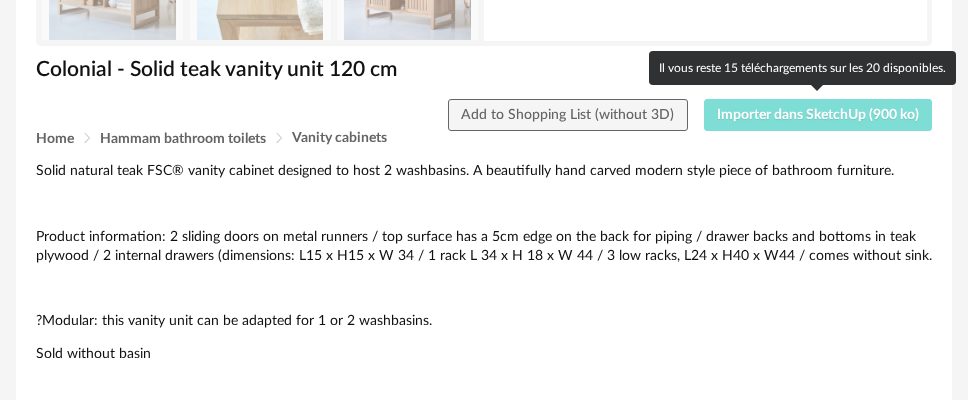 click on "Importer dans SketchUp (900 ko)" at bounding box center [818, 115] 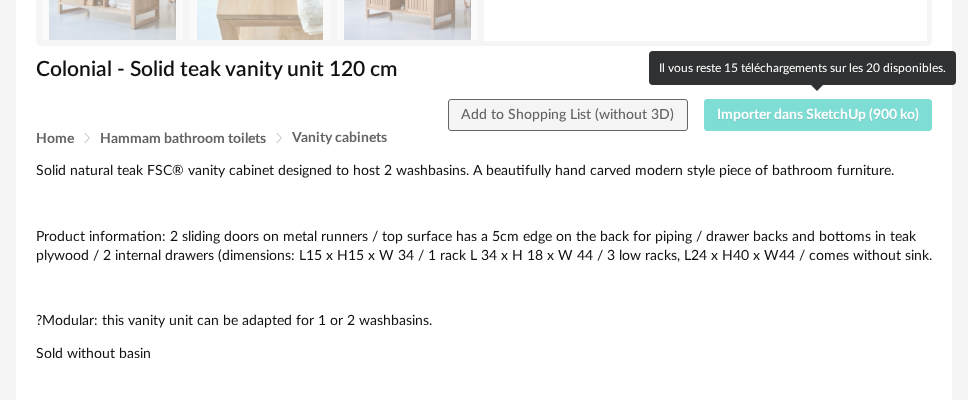 click on "Importer dans SketchUp (900 ko)" at bounding box center [818, 115] 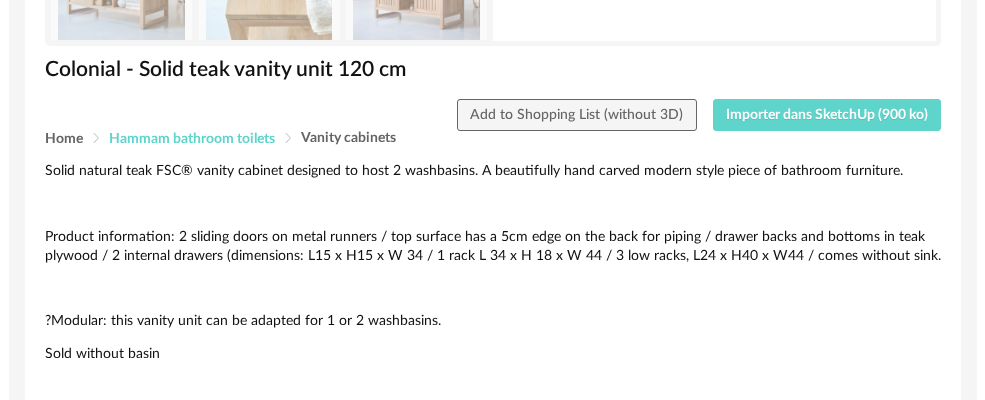 scroll, scrollTop: 0, scrollLeft: 0, axis: both 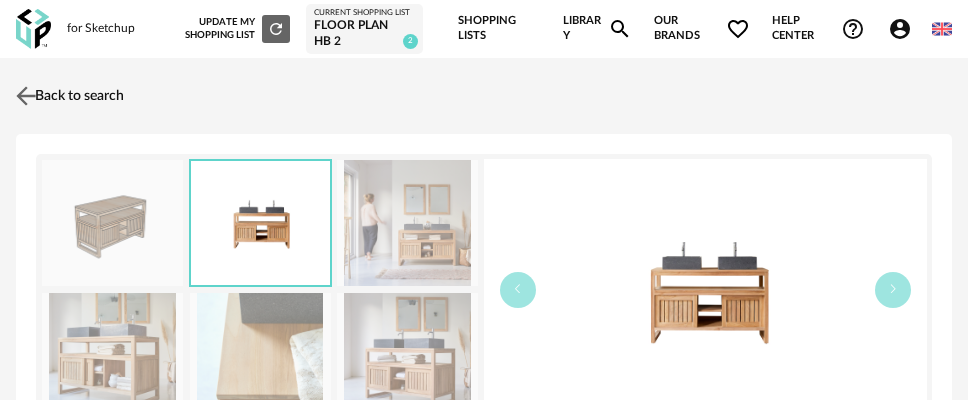 click at bounding box center [26, 95] 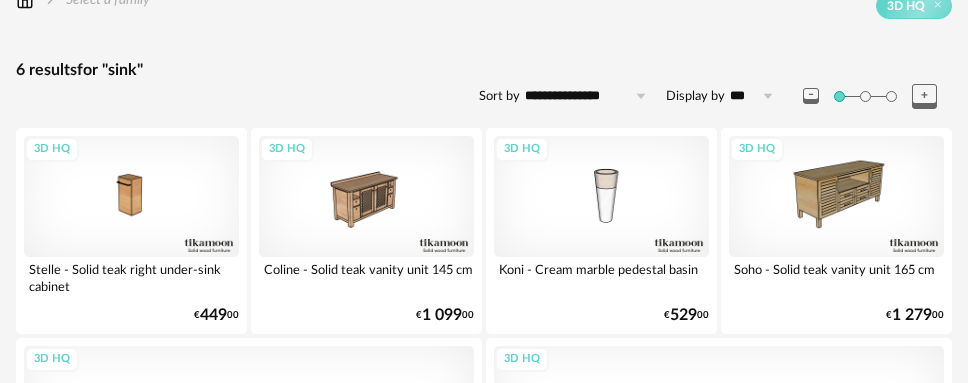 scroll, scrollTop: 246, scrollLeft: 0, axis: vertical 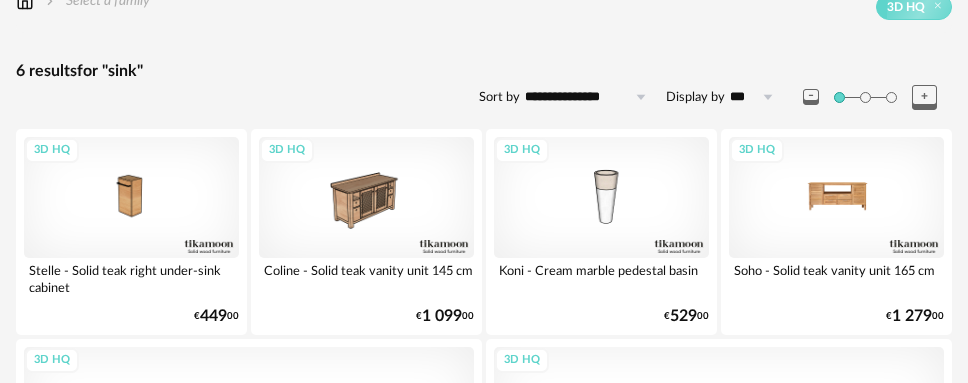 click on "3D HQ" at bounding box center (836, 197) 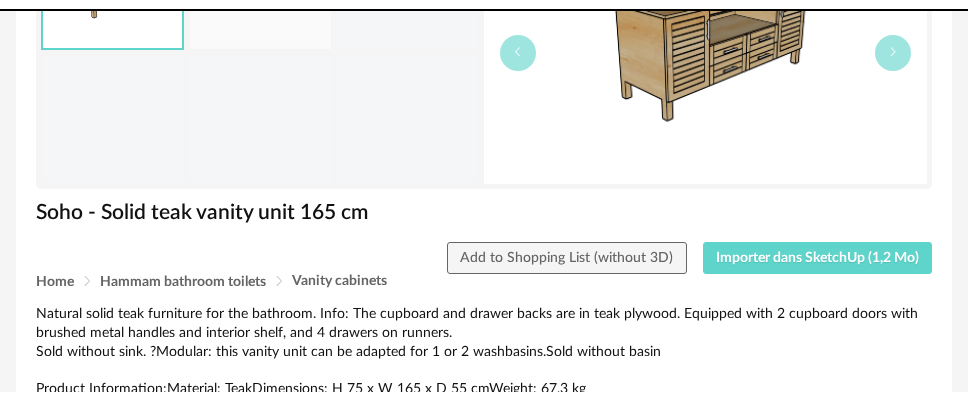 scroll, scrollTop: 0, scrollLeft: 0, axis: both 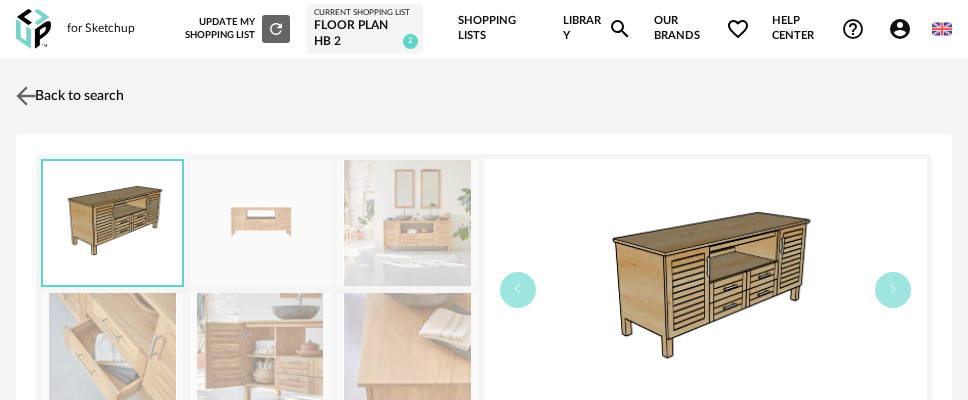 click at bounding box center (26, 95) 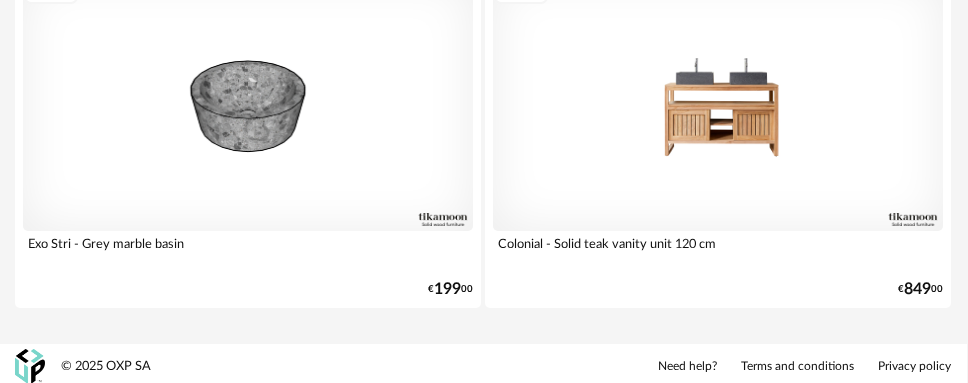 scroll, scrollTop: 616, scrollLeft: 1, axis: both 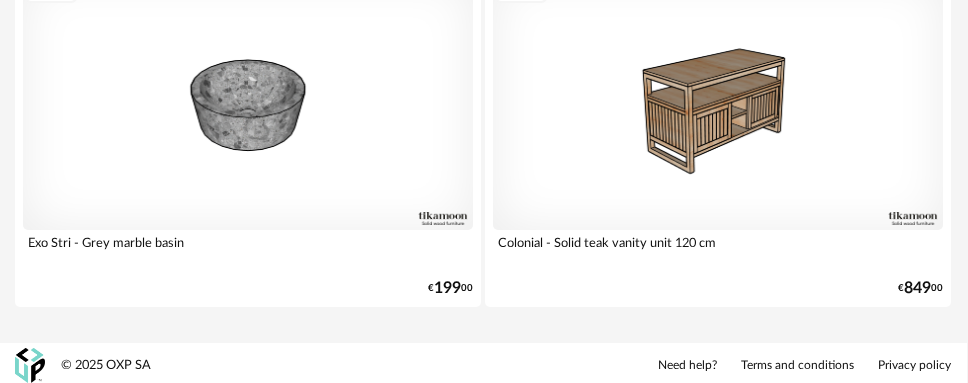 click on "Colonial - Solid teak vanity unit 120 cm" at bounding box center (718, 250) 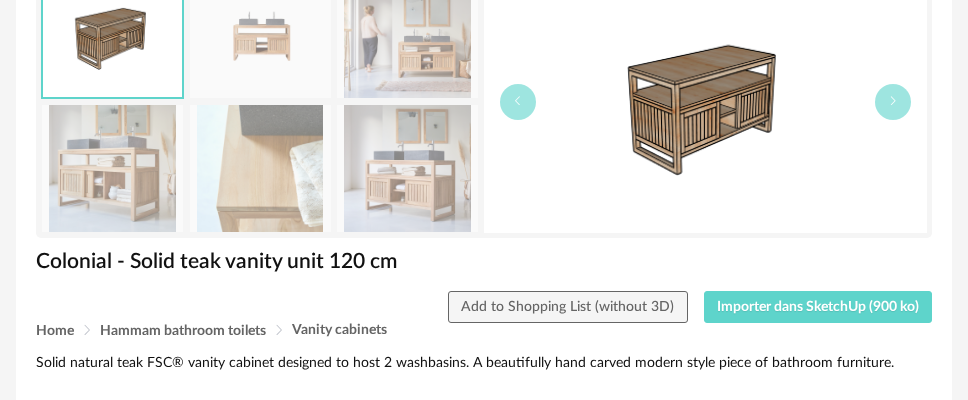 scroll, scrollTop: 208, scrollLeft: 0, axis: vertical 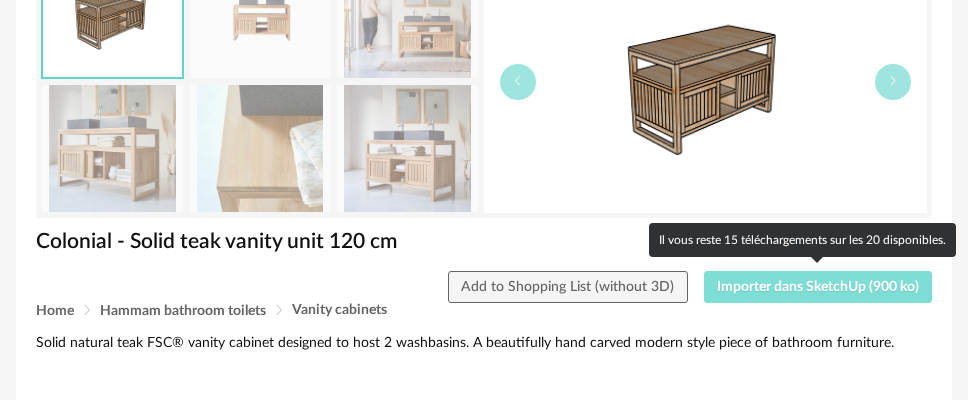 click on "Importer dans SketchUp (900 ko)" at bounding box center [818, 287] 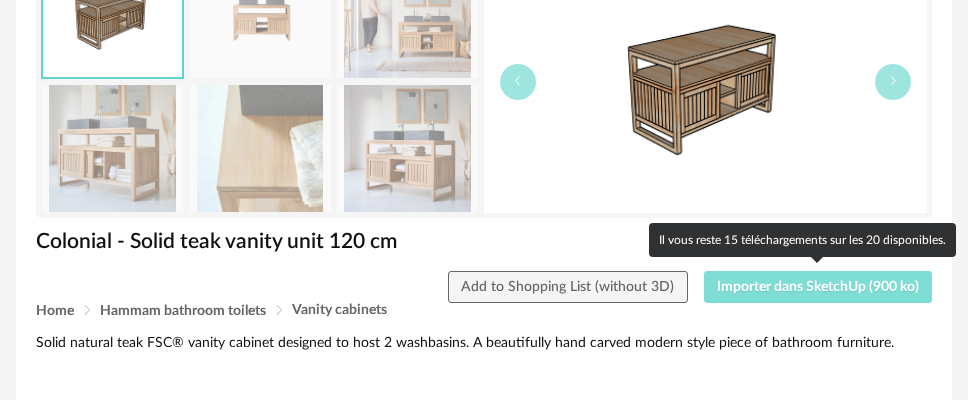 click on "Importer dans SketchUp (900 ko)" at bounding box center (818, 287) 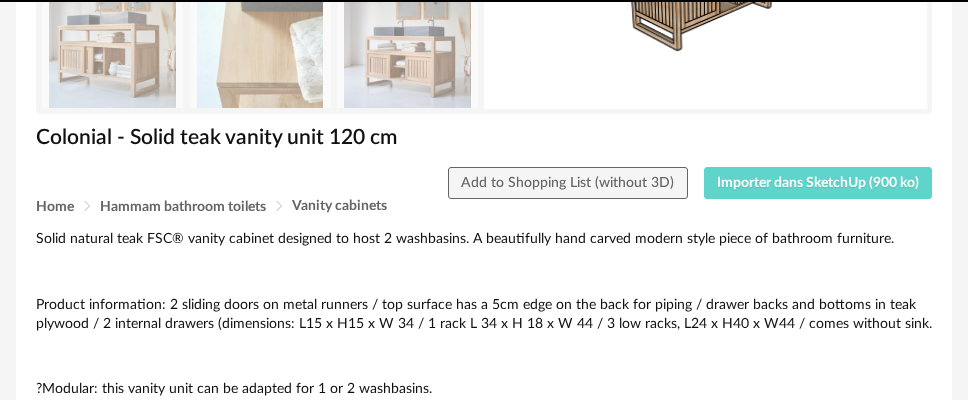 scroll, scrollTop: 316, scrollLeft: 0, axis: vertical 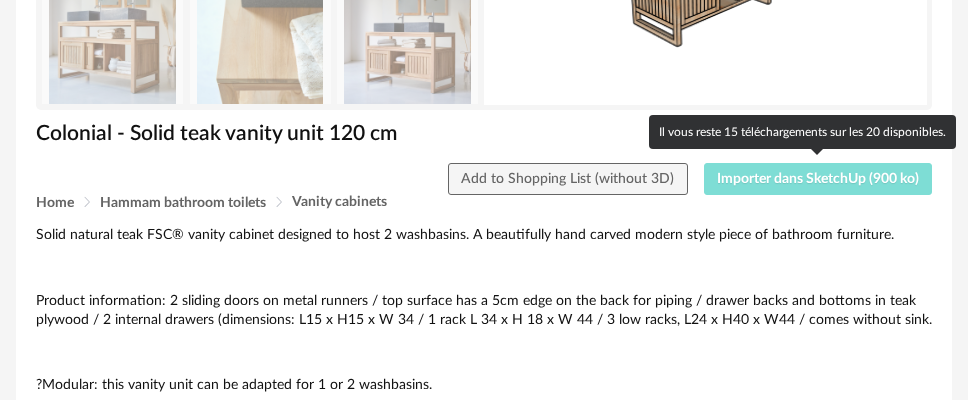 click on "Importer dans SketchUp (900 ko)" at bounding box center [818, 179] 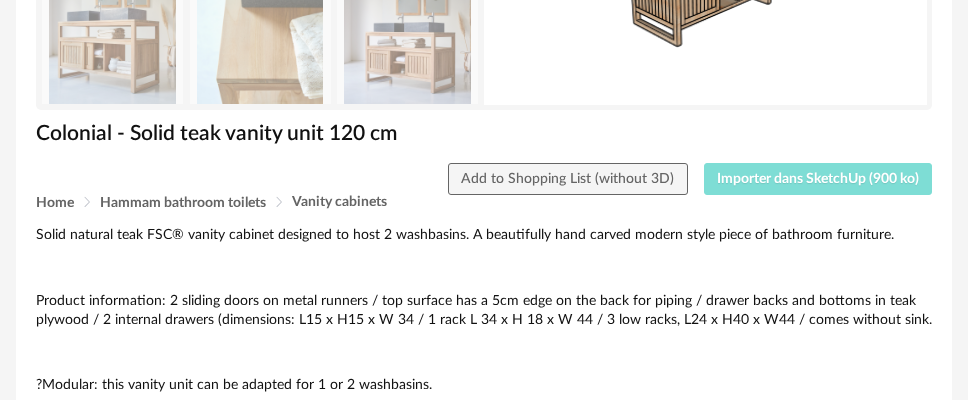 drag, startPoint x: 774, startPoint y: 166, endPoint x: 304, endPoint y: 423, distance: 535.6762 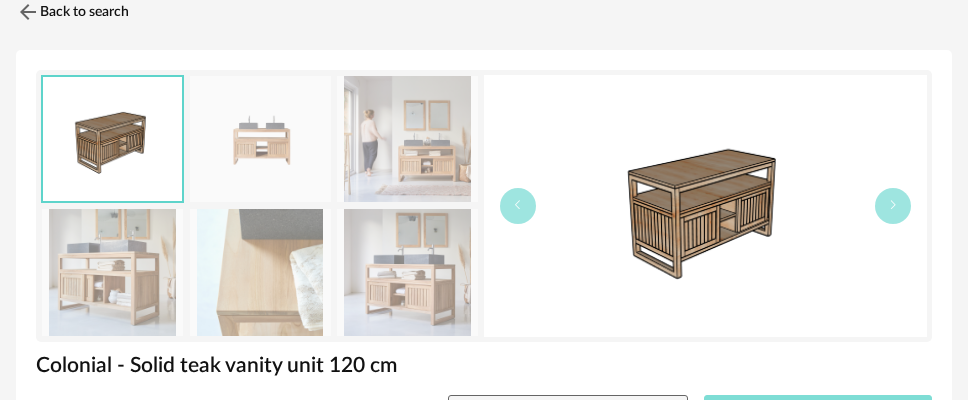 scroll, scrollTop: 83, scrollLeft: 0, axis: vertical 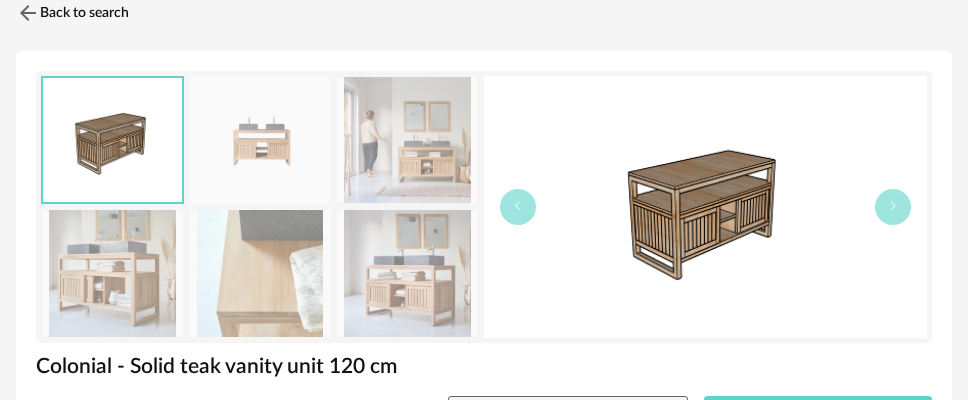 click at bounding box center [260, 140] 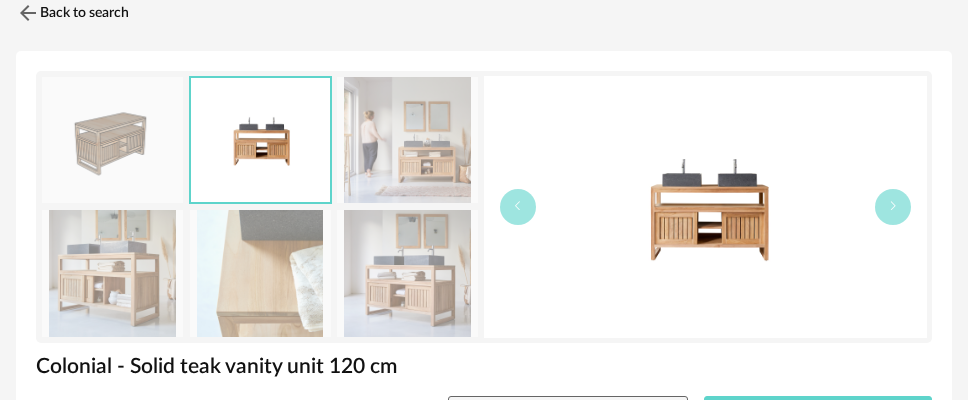 scroll, scrollTop: 0, scrollLeft: 0, axis: both 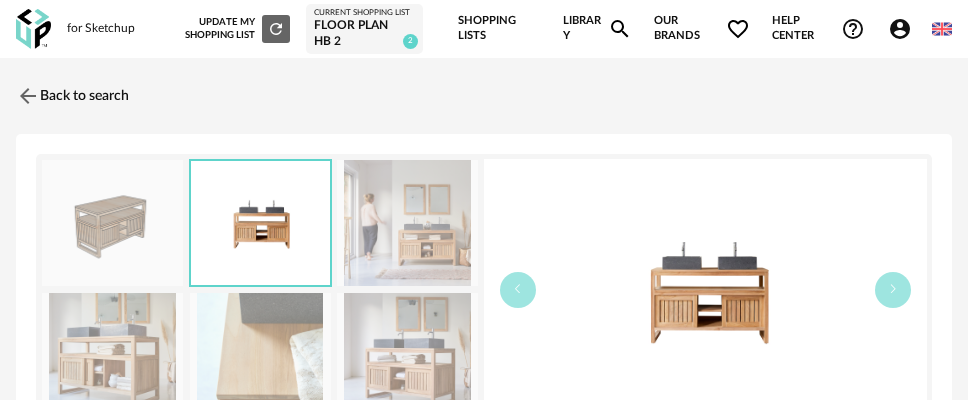 click on "floor plan HB 2" at bounding box center [364, 33] 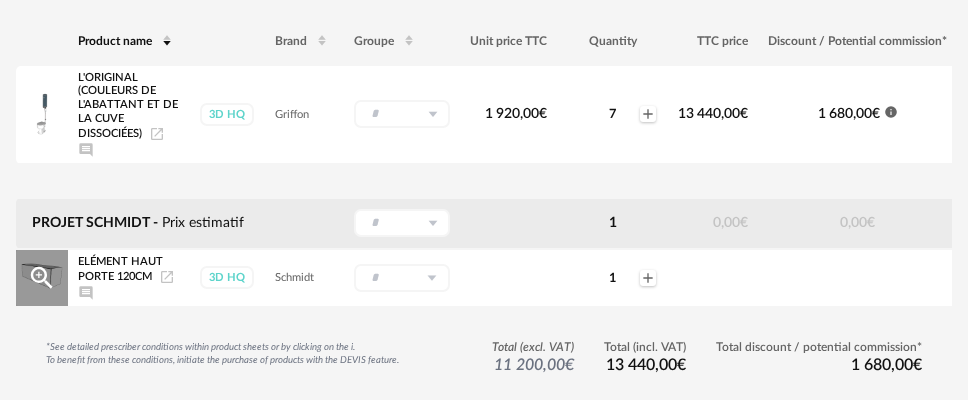 scroll, scrollTop: 343, scrollLeft: 0, axis: vertical 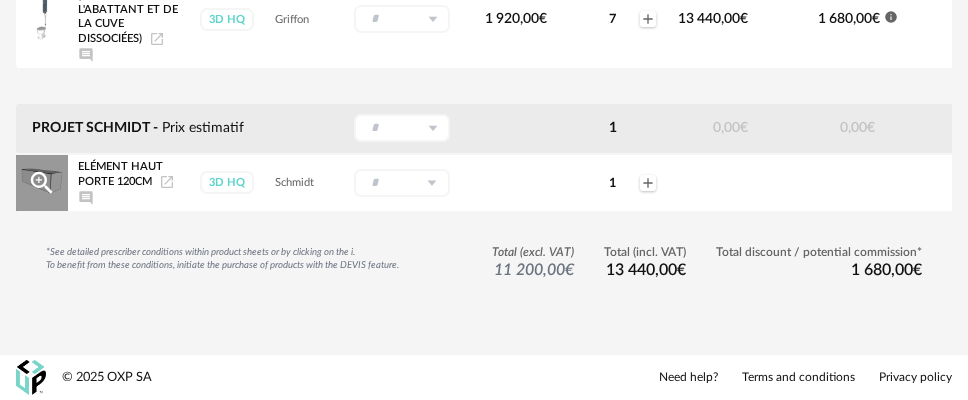 click at bounding box center (857, 183) 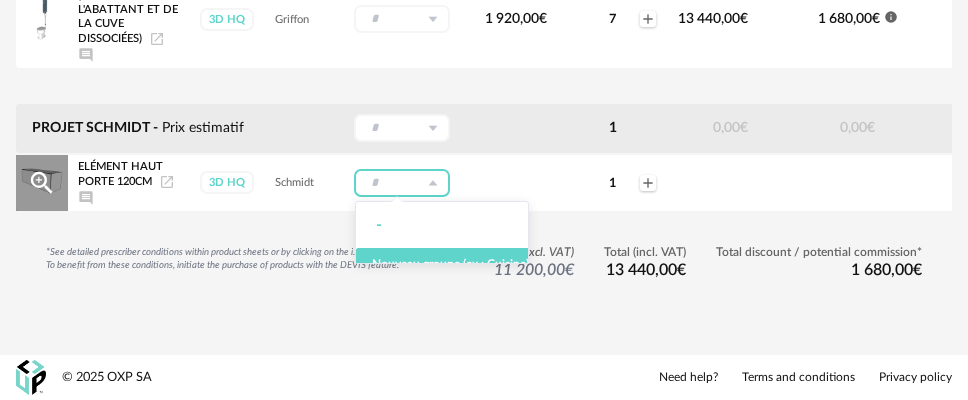 click at bounding box center [432, 183] 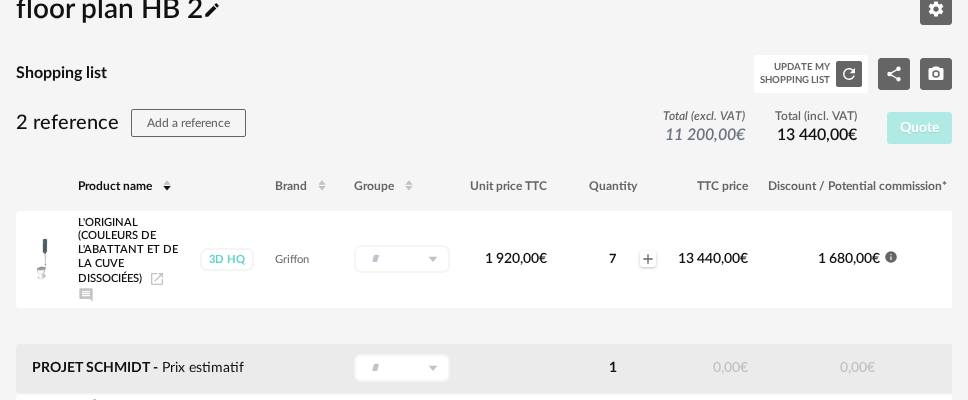 scroll, scrollTop: 0, scrollLeft: 0, axis: both 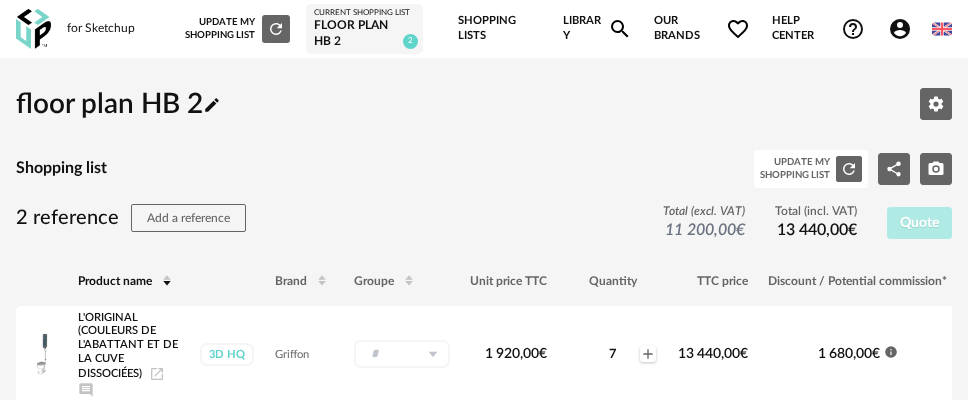 click at bounding box center [33, 29] 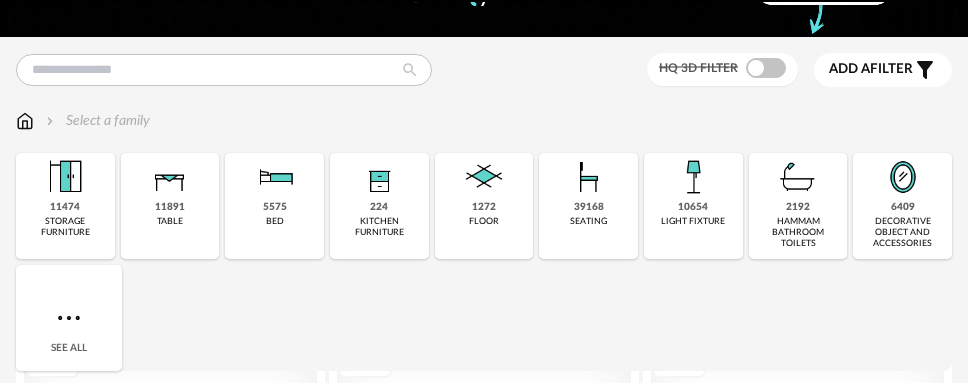 scroll, scrollTop: 128, scrollLeft: 0, axis: vertical 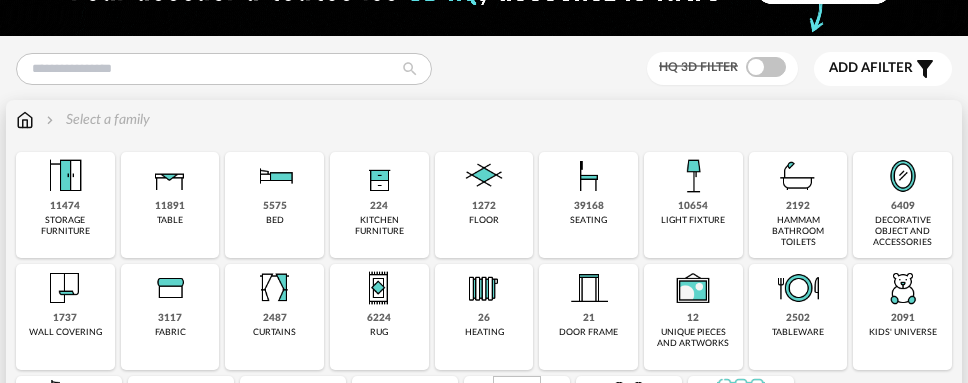 click on "224" at bounding box center (379, 206) 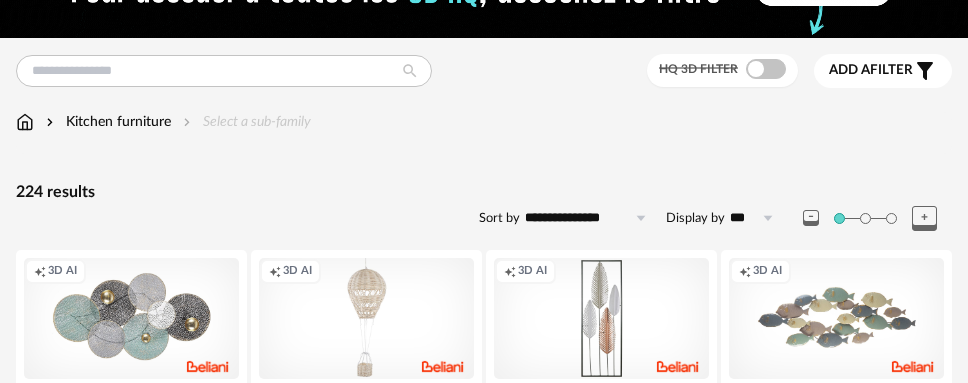 scroll, scrollTop: 0, scrollLeft: 0, axis: both 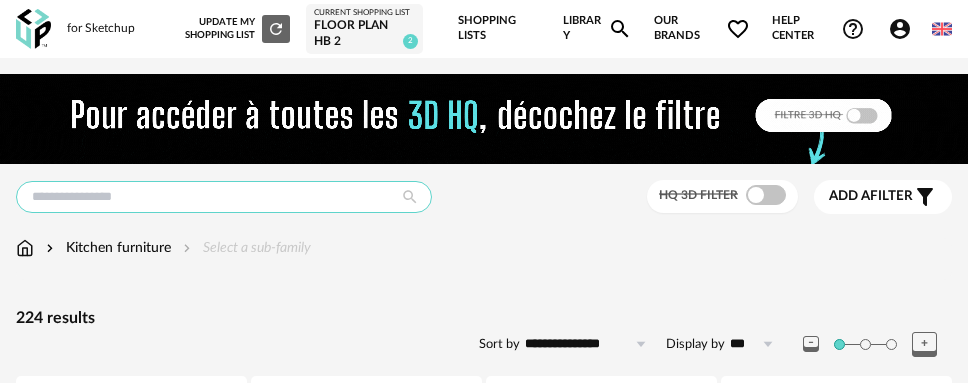 click at bounding box center [224, 197] 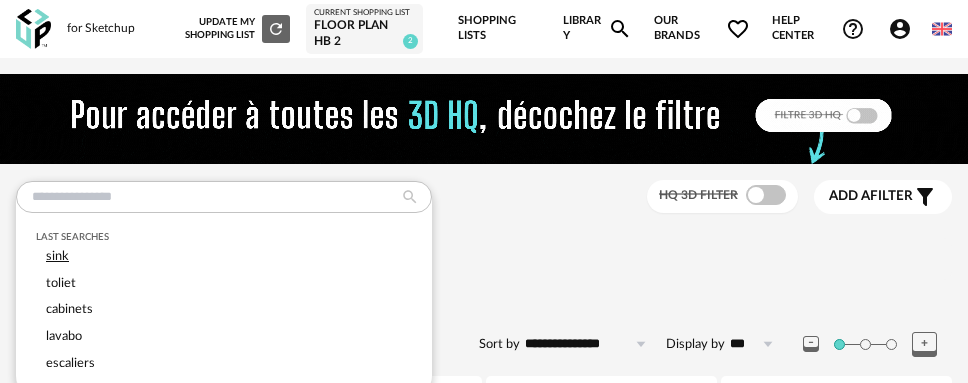 click on "sink" at bounding box center (224, 256) 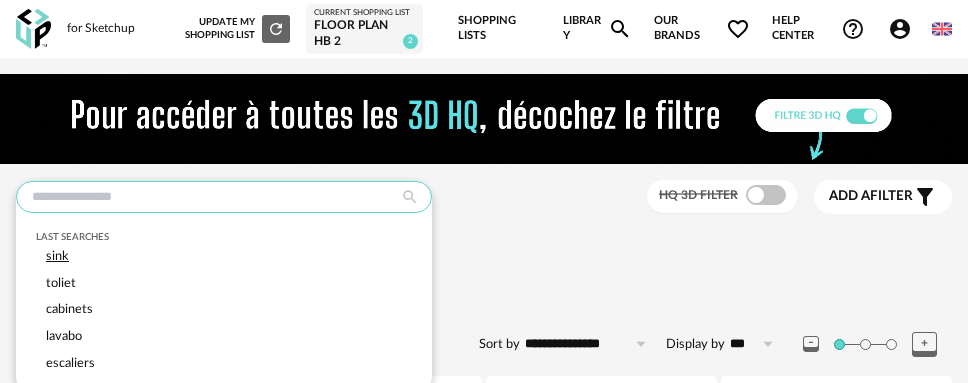 type on "****" 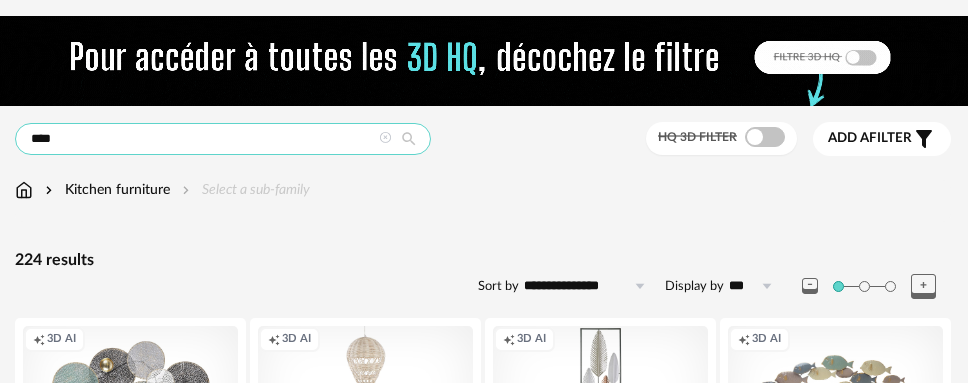 scroll, scrollTop: 0, scrollLeft: 1, axis: horizontal 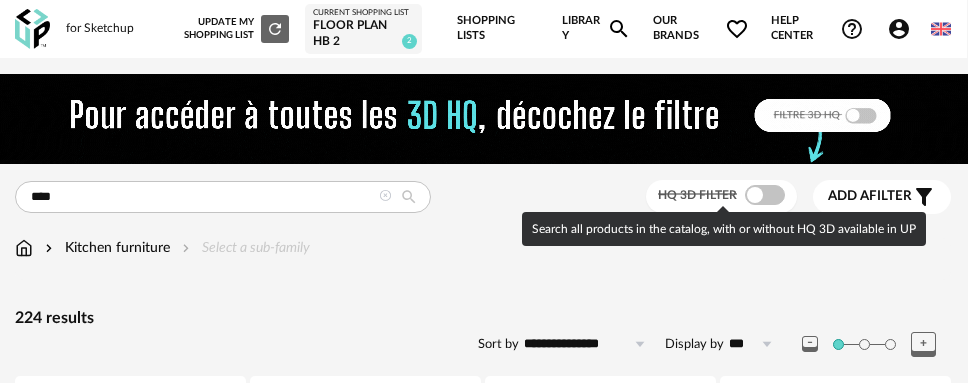 click at bounding box center [765, 195] 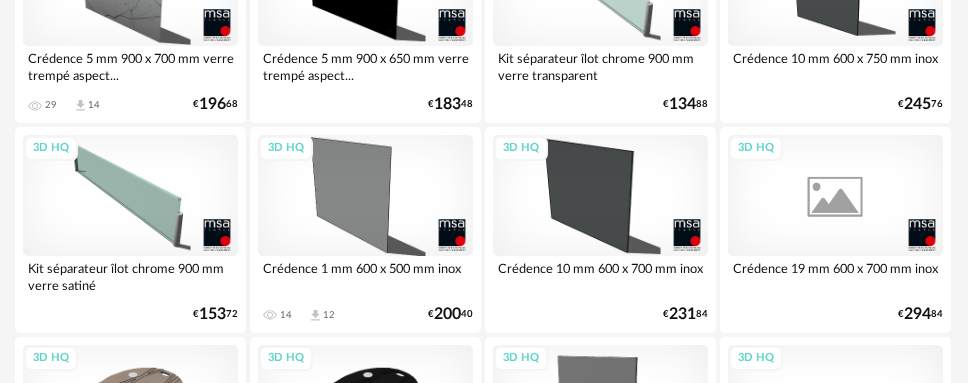 scroll, scrollTop: 5312, scrollLeft: 1, axis: both 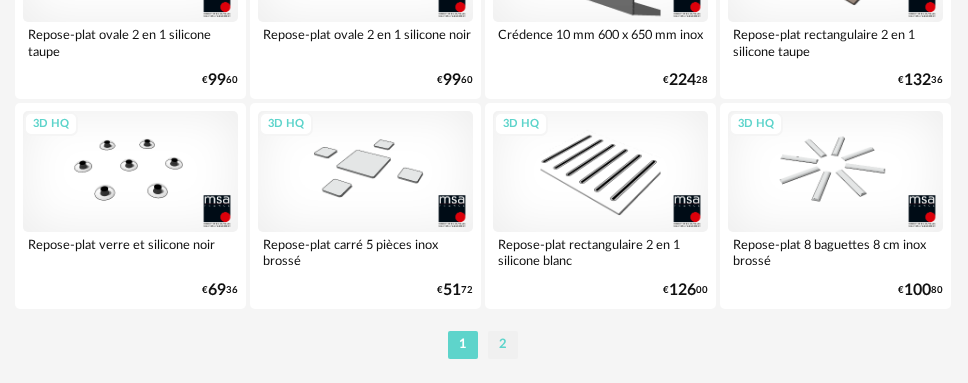 click on "2" at bounding box center (503, 345) 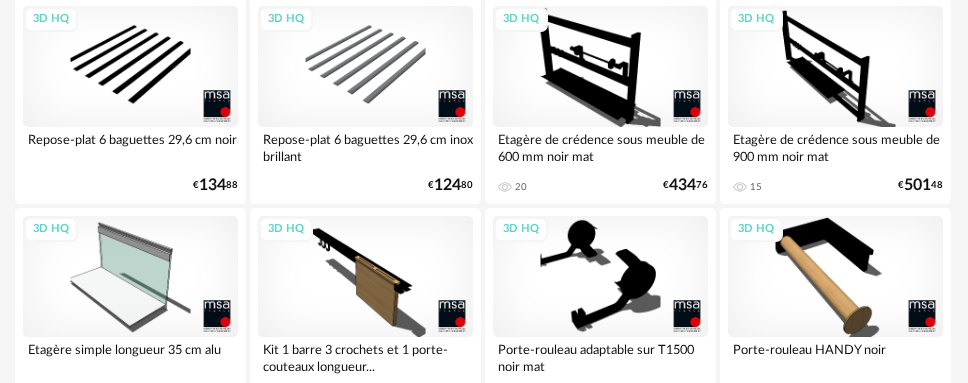 scroll, scrollTop: 0, scrollLeft: 1, axis: horizontal 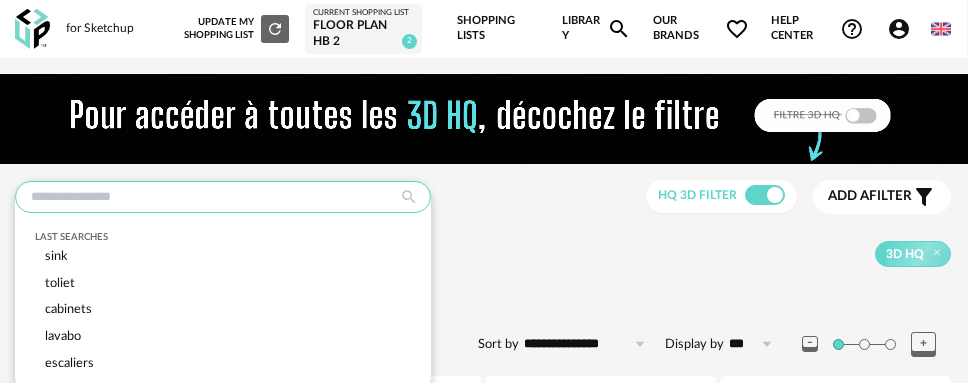 click at bounding box center [223, 197] 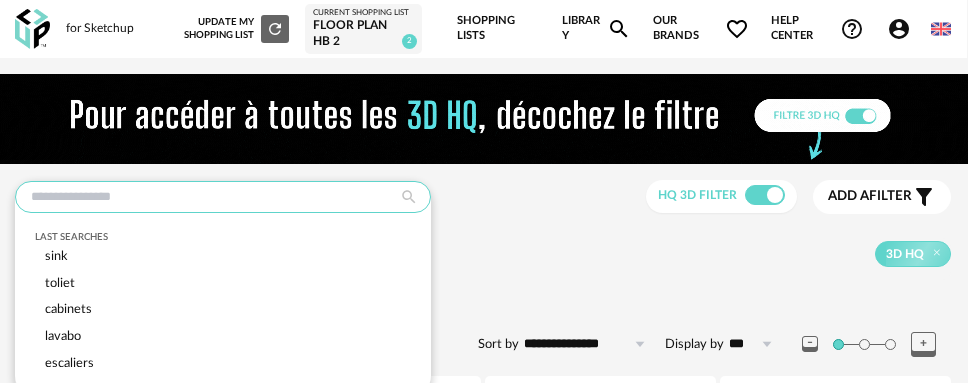 type on "*" 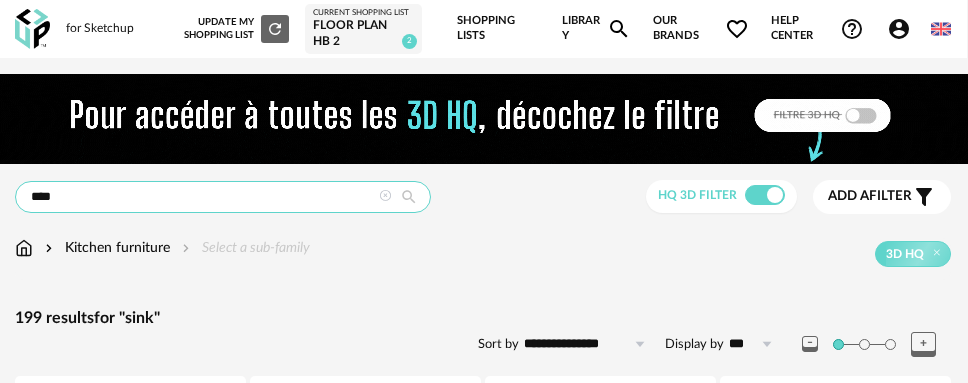 type on "****" 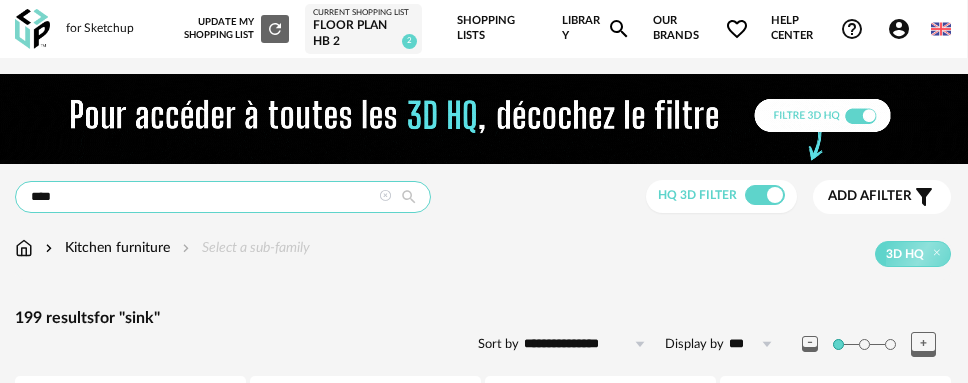 type on "*********" 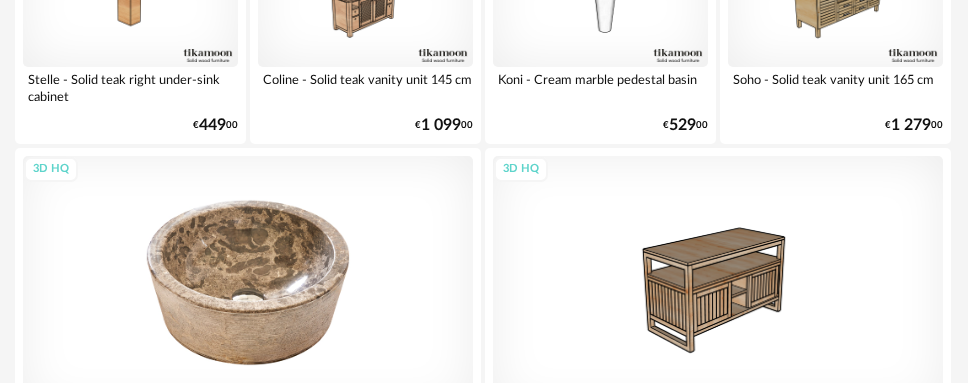 scroll, scrollTop: 439, scrollLeft: 1, axis: both 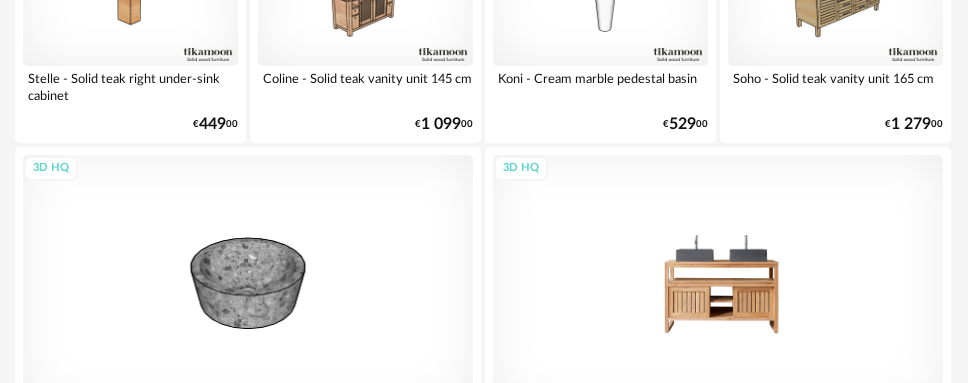 click on "3D HQ" at bounding box center (718, 281) 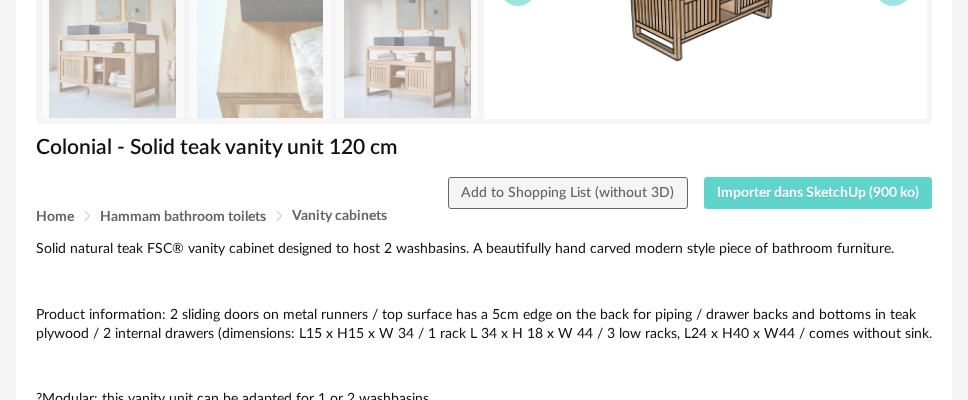 scroll, scrollTop: 303, scrollLeft: 0, axis: vertical 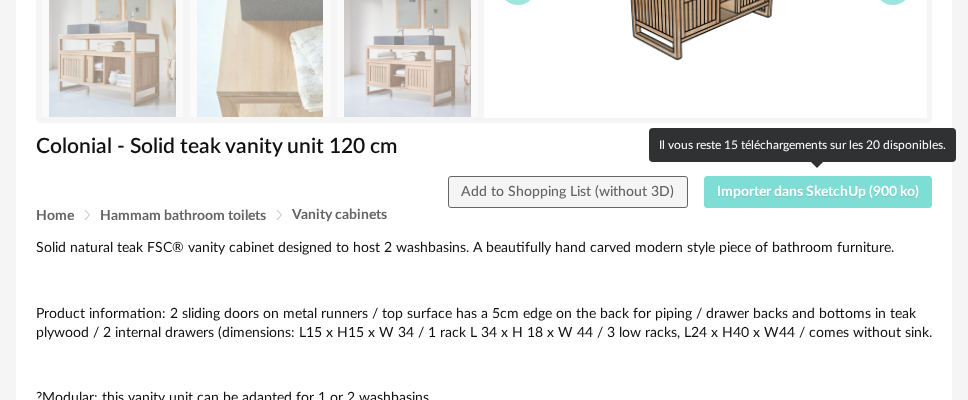 click on "Importer dans SketchUp (900 ko)" at bounding box center [818, 192] 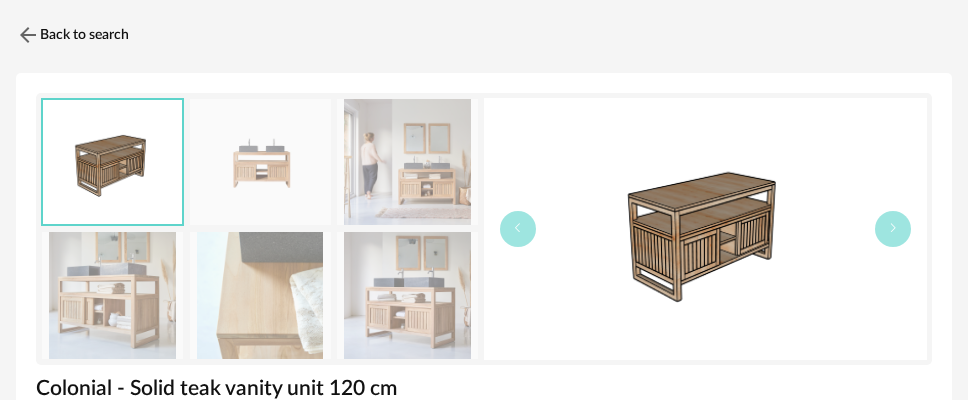 scroll, scrollTop: 60, scrollLeft: 0, axis: vertical 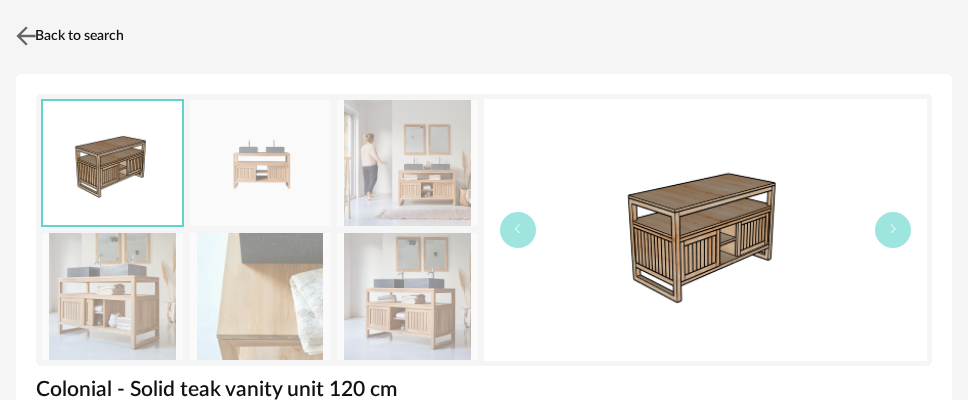 click at bounding box center (26, 35) 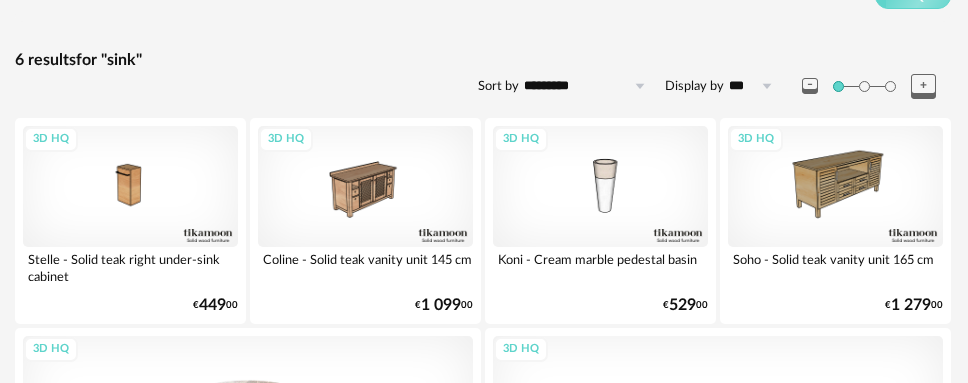 scroll, scrollTop: 242, scrollLeft: 1, axis: both 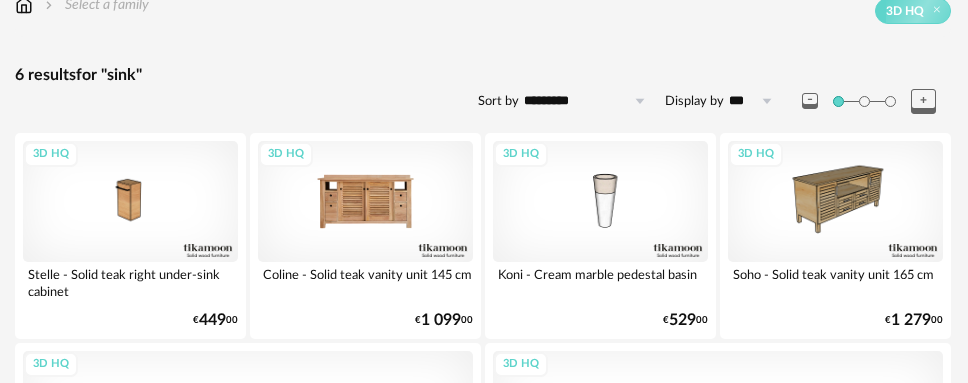 click on "3D HQ" at bounding box center [365, 201] 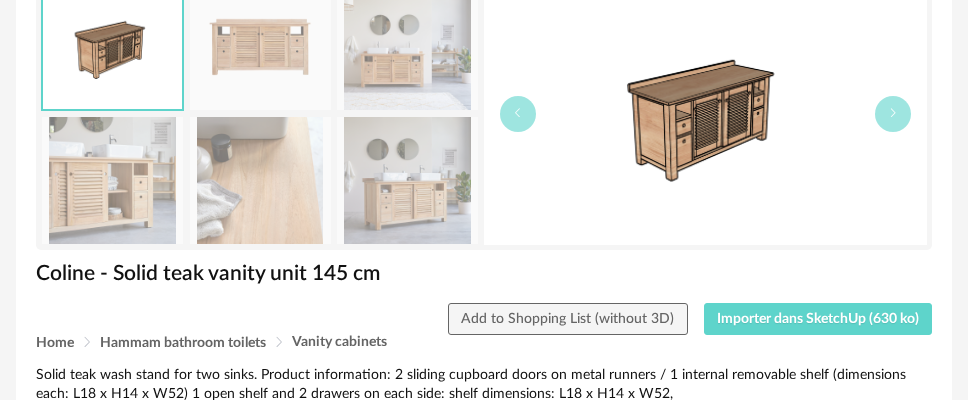 scroll, scrollTop: 177, scrollLeft: 0, axis: vertical 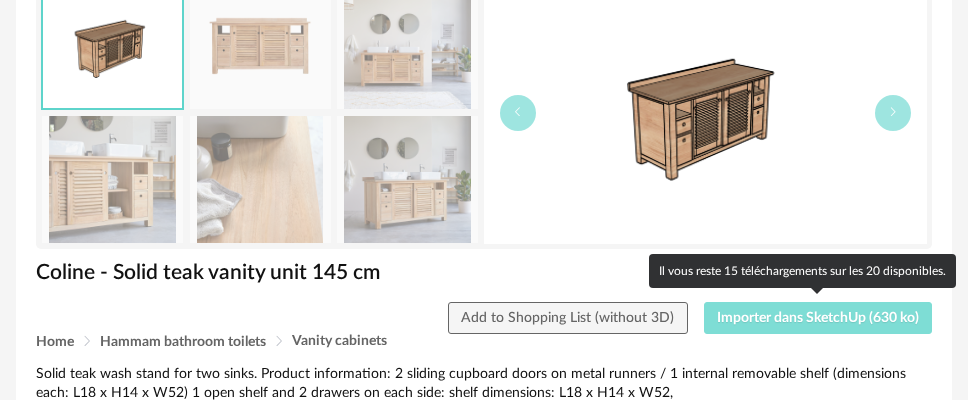 click on "Importer dans SketchUp (630 ko)" at bounding box center [818, 318] 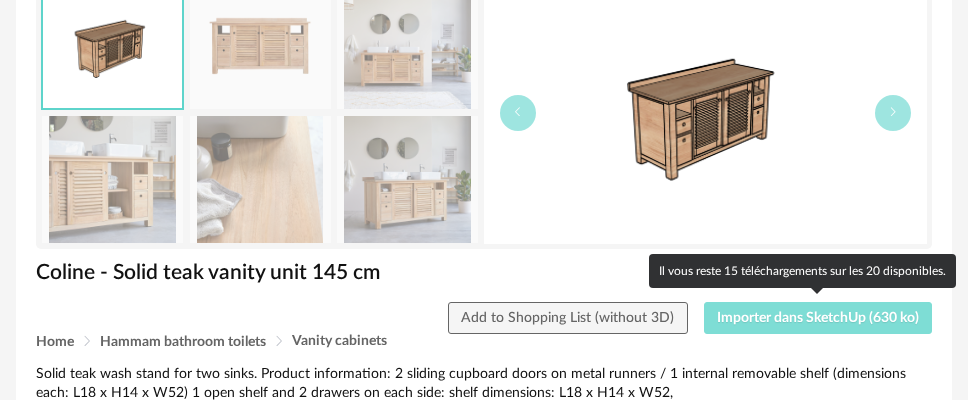 click on "Importer dans SketchUp (630 ko)" at bounding box center [818, 318] 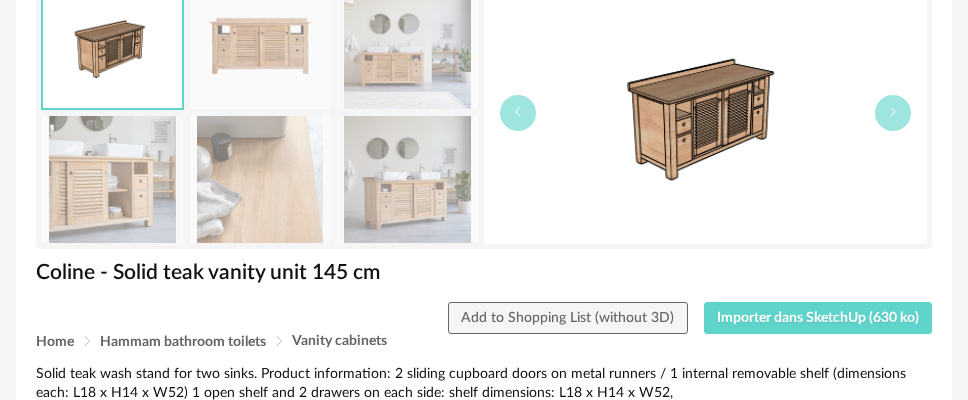 scroll, scrollTop: 0, scrollLeft: 0, axis: both 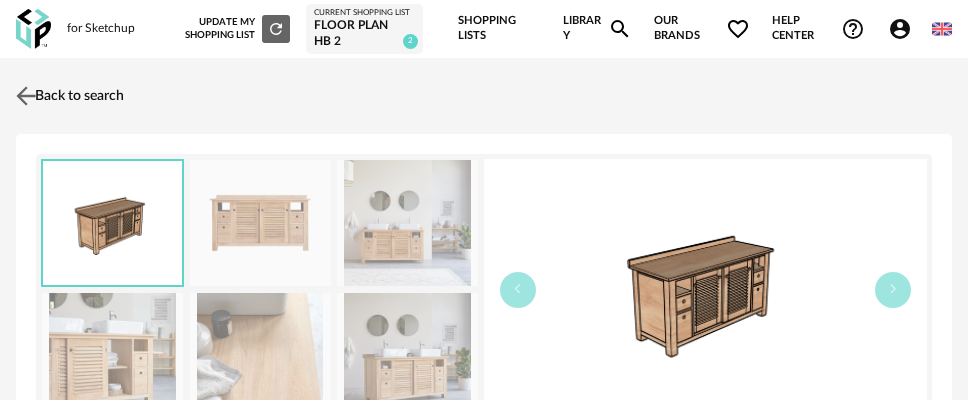 click at bounding box center (26, 95) 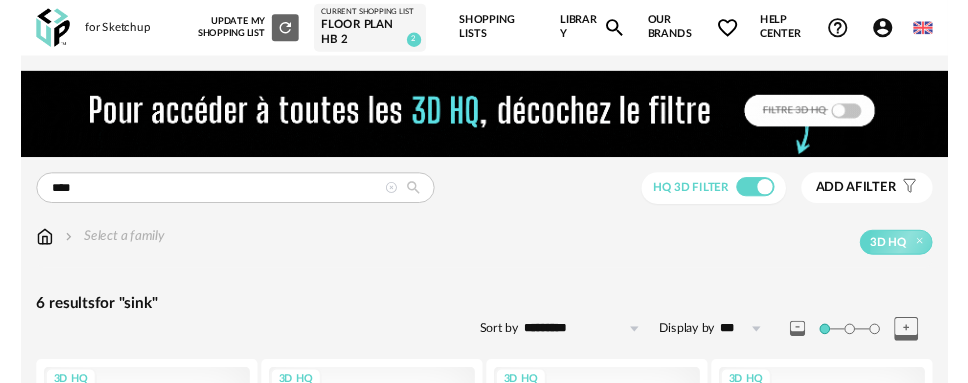 scroll, scrollTop: 242, scrollLeft: 1, axis: both 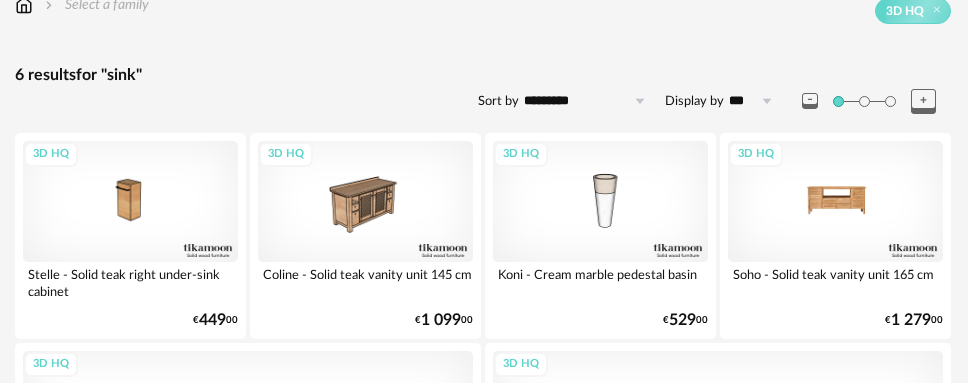 click on "3D HQ" at bounding box center (835, 201) 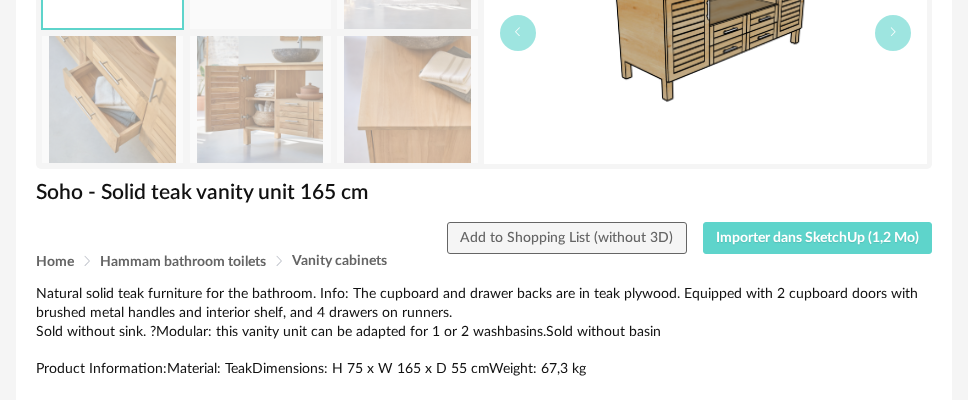 scroll, scrollTop: 258, scrollLeft: 0, axis: vertical 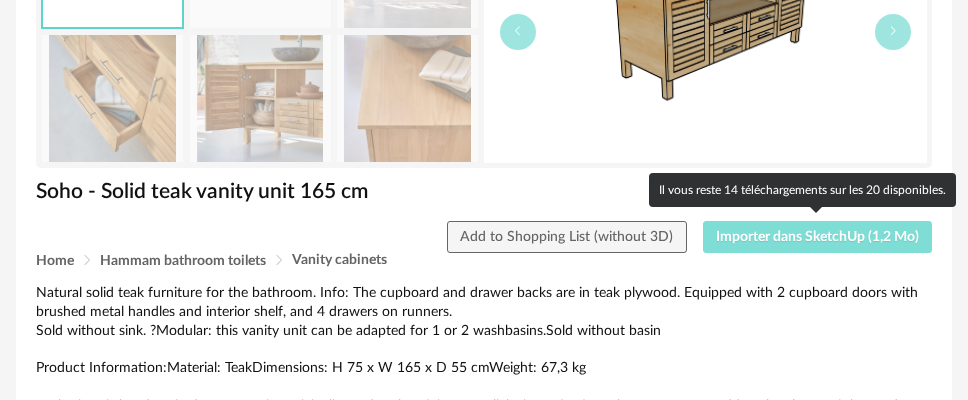 click on "Importer dans SketchUp (1,2 Mo)" at bounding box center [817, 237] 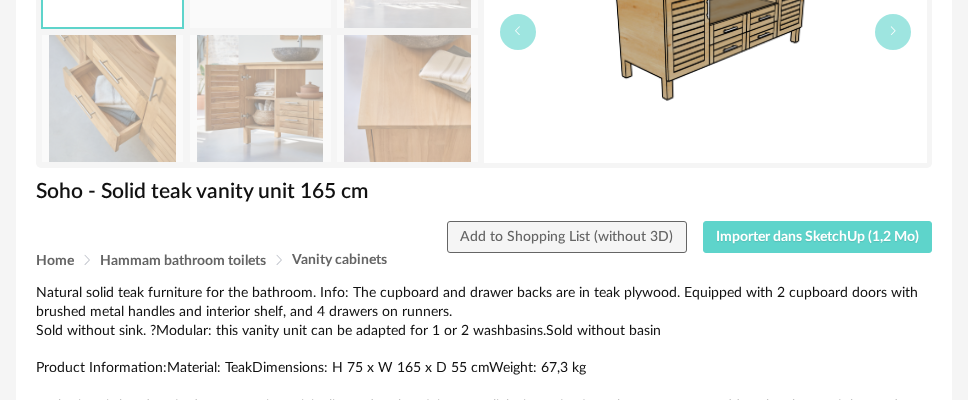 scroll, scrollTop: 0, scrollLeft: 0, axis: both 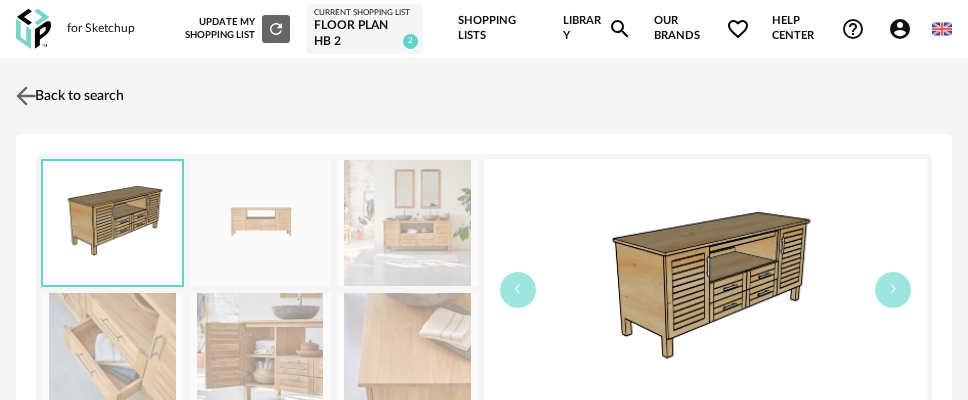 click on "Back to search" at bounding box center [67, 96] 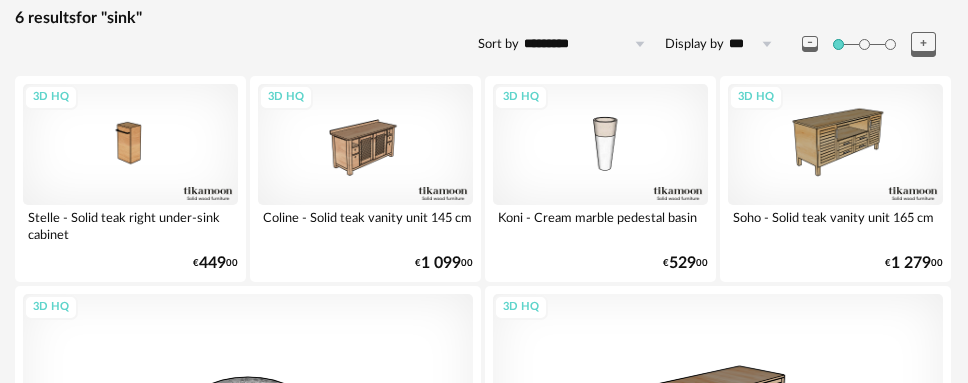 scroll, scrollTop: 298, scrollLeft: 1, axis: both 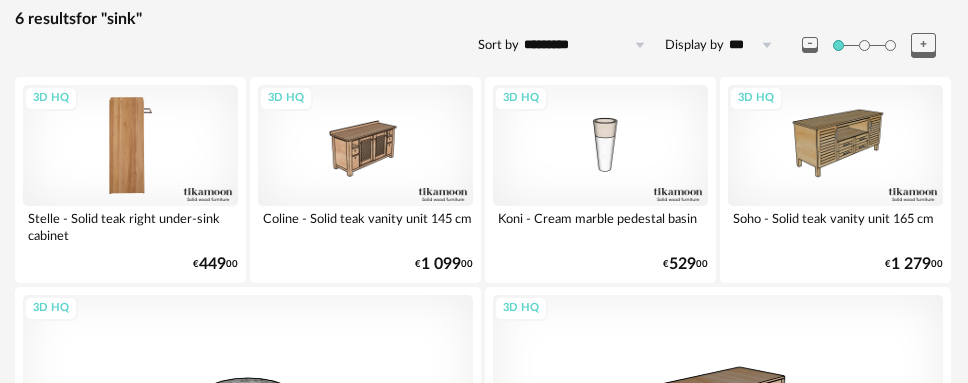 click on "3D HQ" at bounding box center [130, 145] 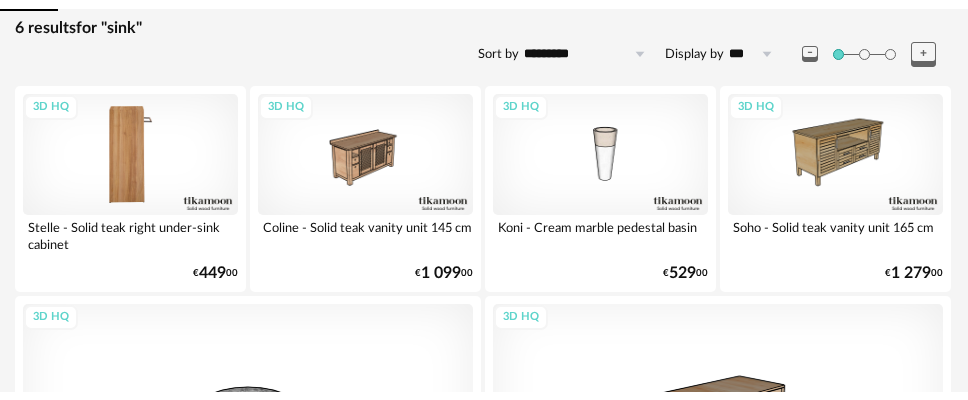 scroll, scrollTop: 0, scrollLeft: 0, axis: both 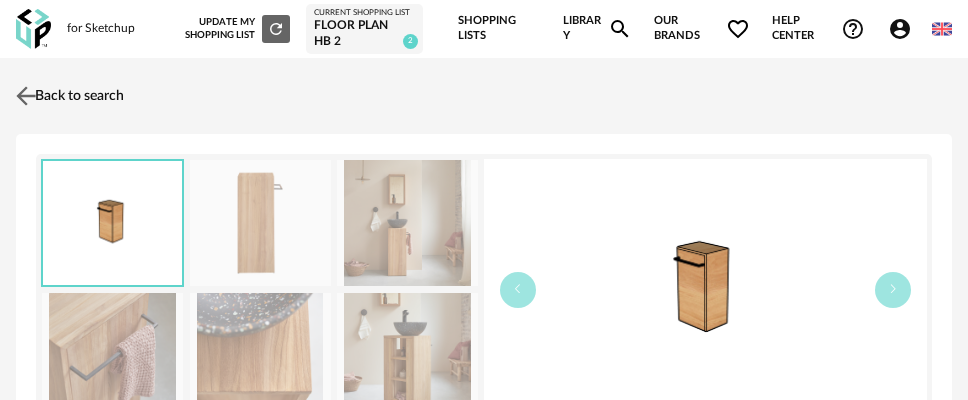 click at bounding box center (26, 95) 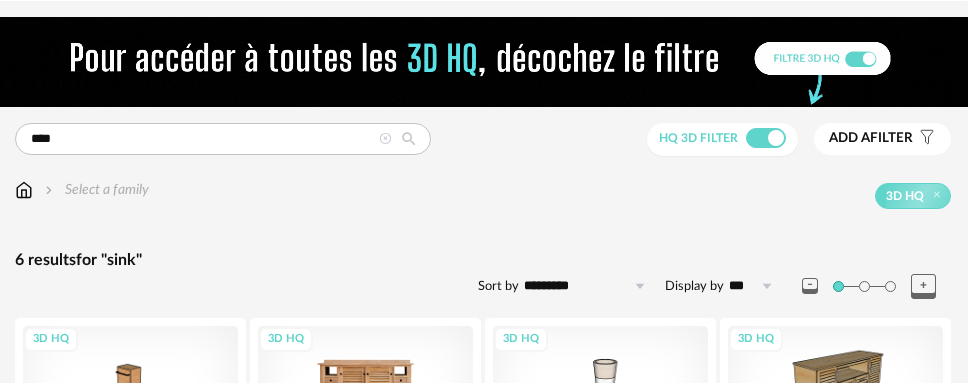scroll, scrollTop: 0, scrollLeft: 1, axis: horizontal 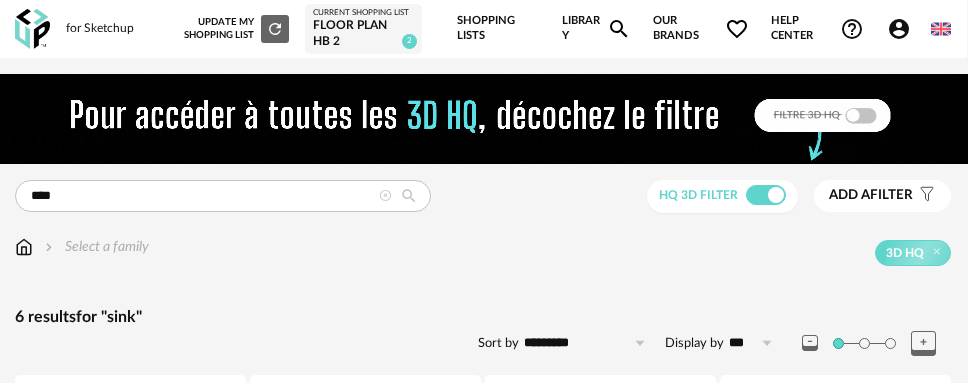click at bounding box center (385, 196) 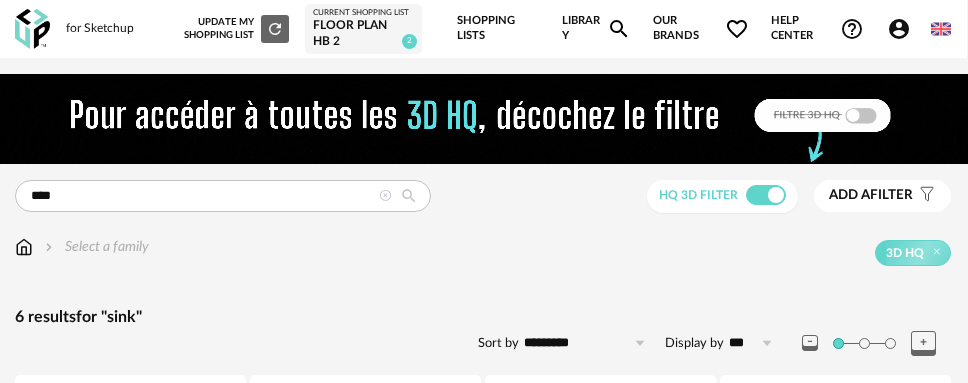 type 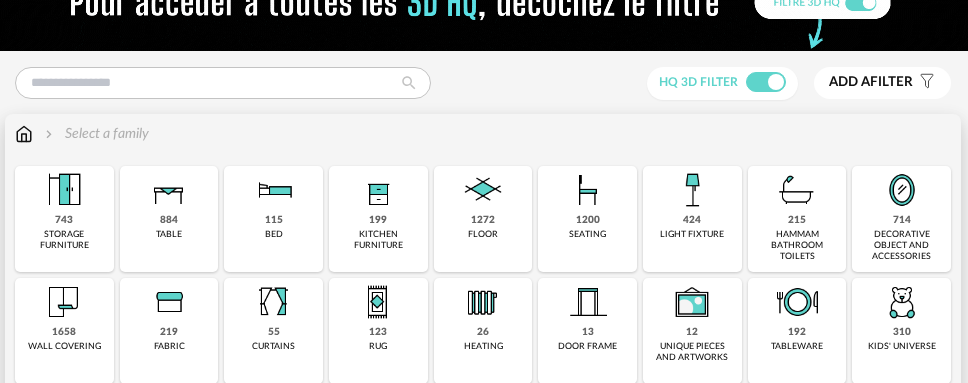 scroll, scrollTop: 108, scrollLeft: 1, axis: both 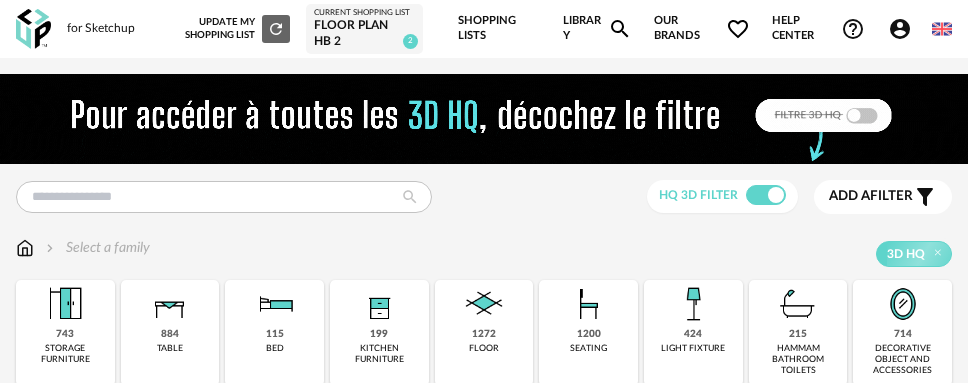drag, startPoint x: 0, startPoint y: 0, endPoint x: 327, endPoint y: 254, distance: 414.05917 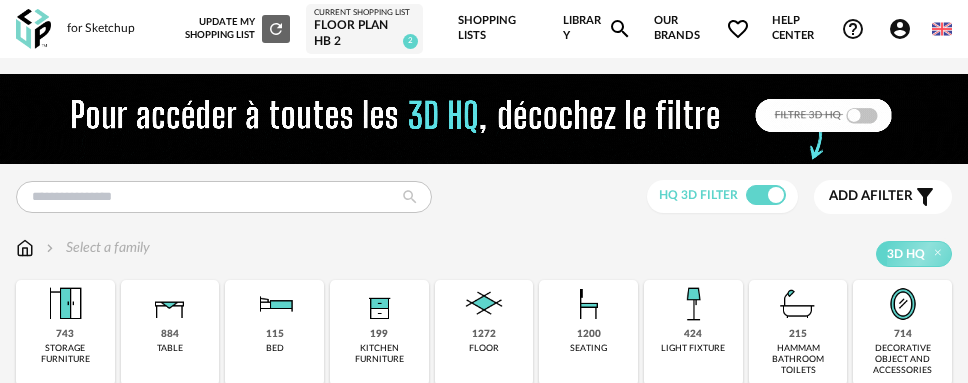 click on "3D HQ" at bounding box center (551, 254) 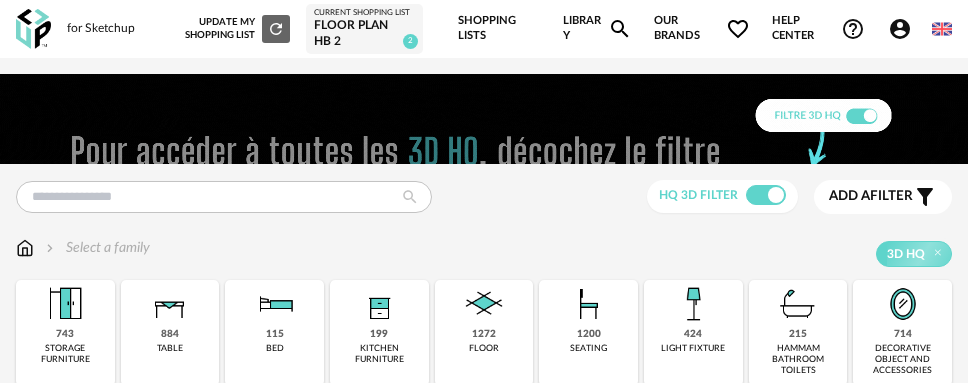 click at bounding box center [379, 304] 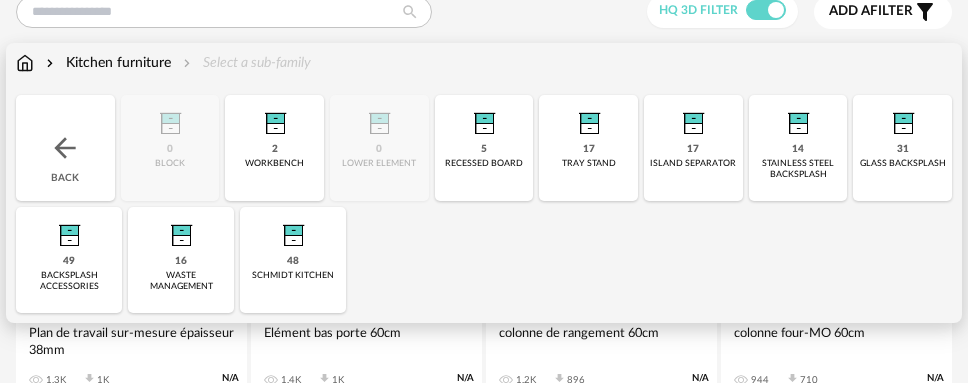 scroll, scrollTop: 187, scrollLeft: 0, axis: vertical 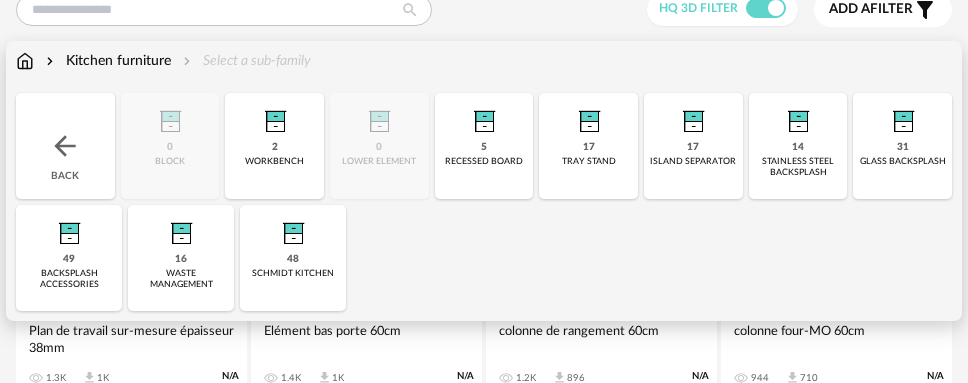 click on "Back" at bounding box center [65, 146] 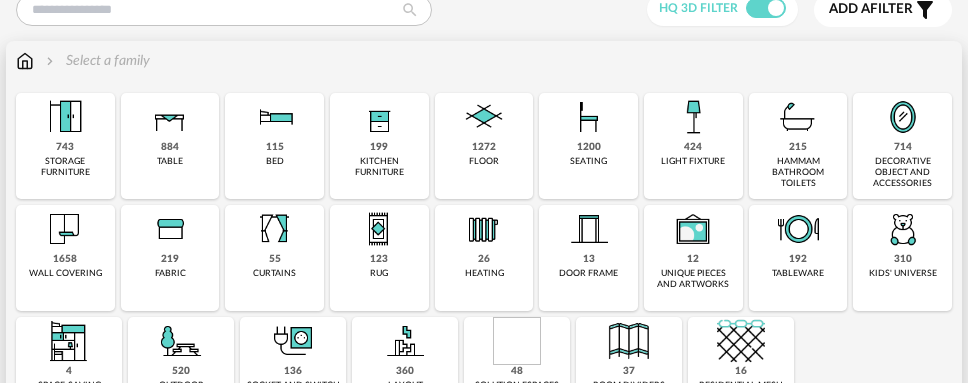 click at bounding box center [798, 117] 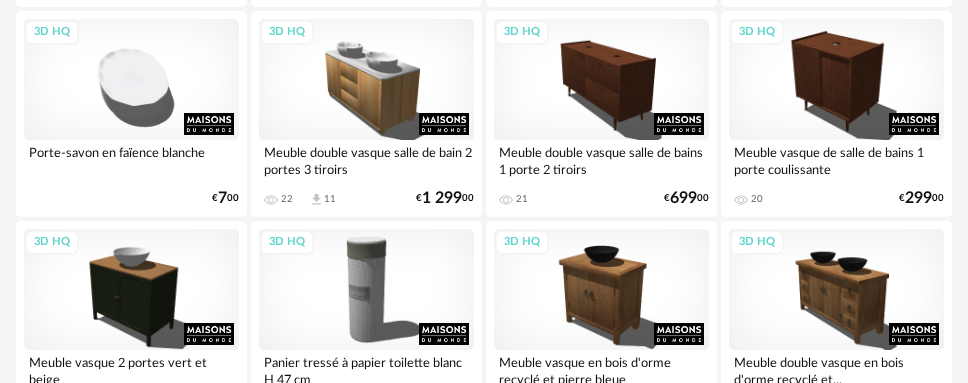 scroll, scrollTop: 996, scrollLeft: 0, axis: vertical 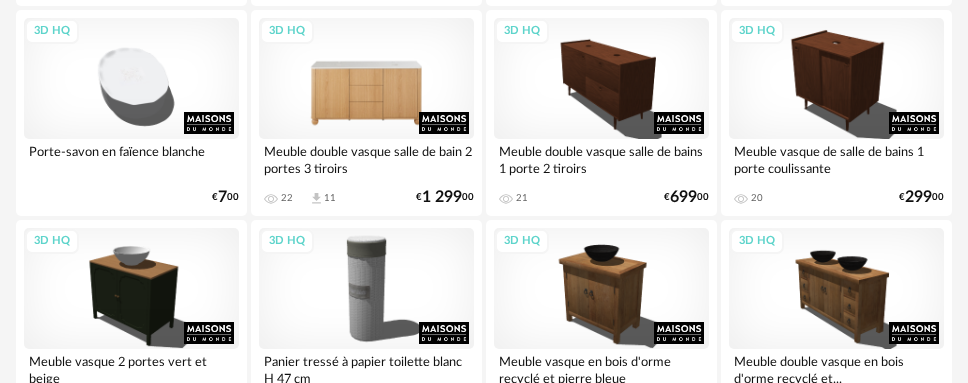 click on "3D HQ" at bounding box center [366, 78] 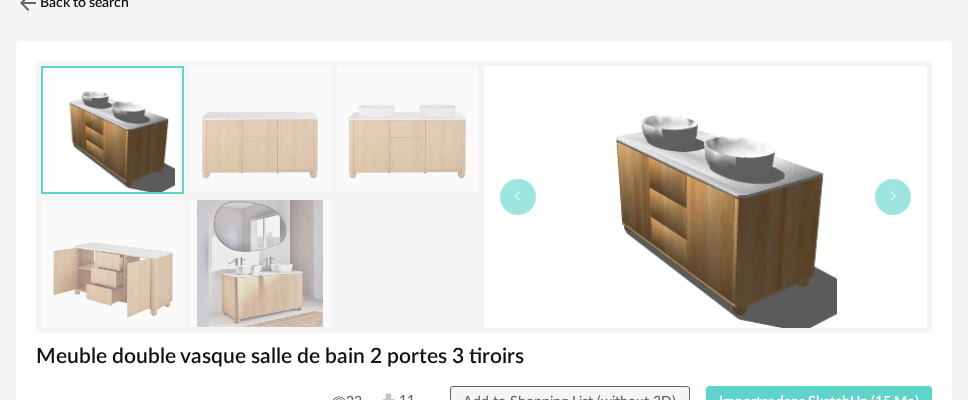 scroll, scrollTop: 92, scrollLeft: 0, axis: vertical 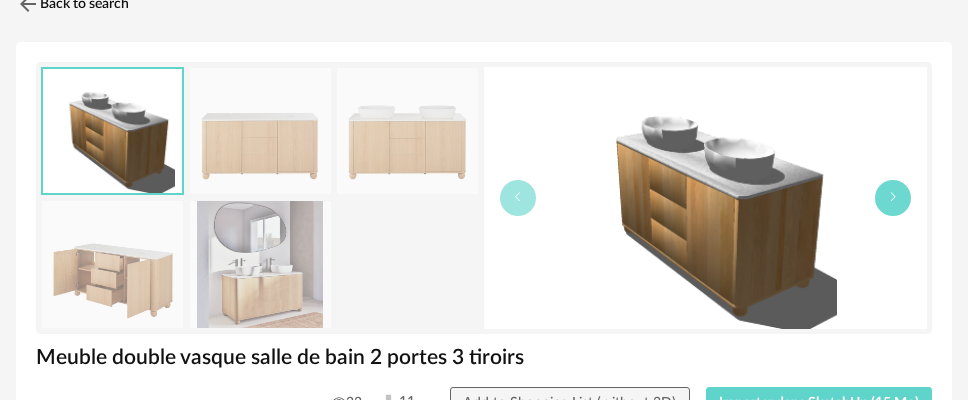 click at bounding box center [893, 198] 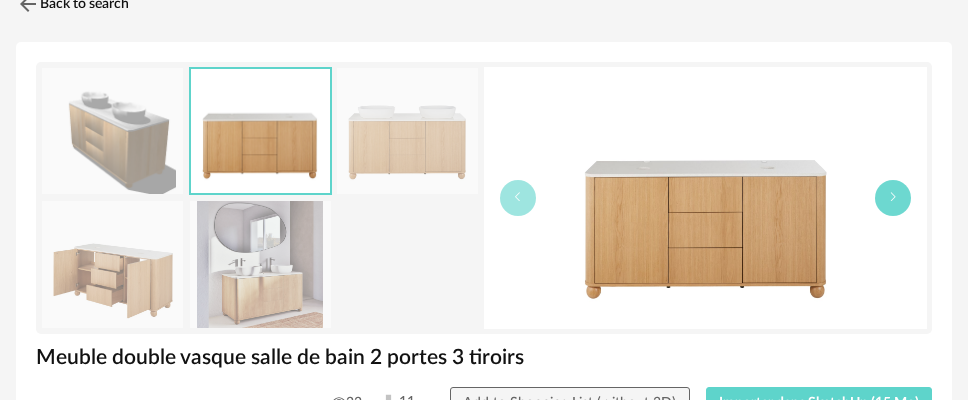 click at bounding box center [893, 198] 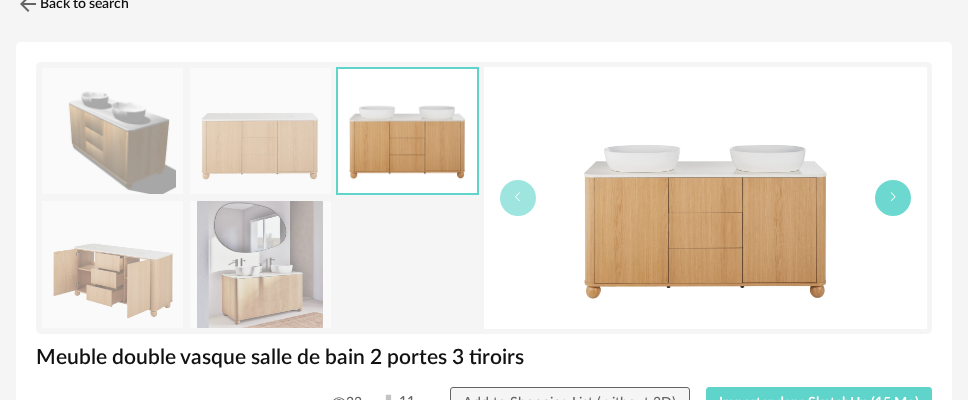 click at bounding box center (893, 198) 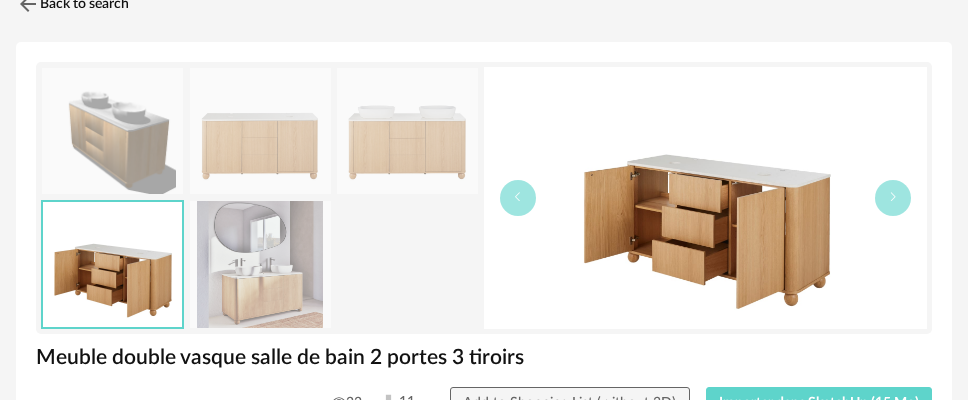 scroll, scrollTop: 0, scrollLeft: 0, axis: both 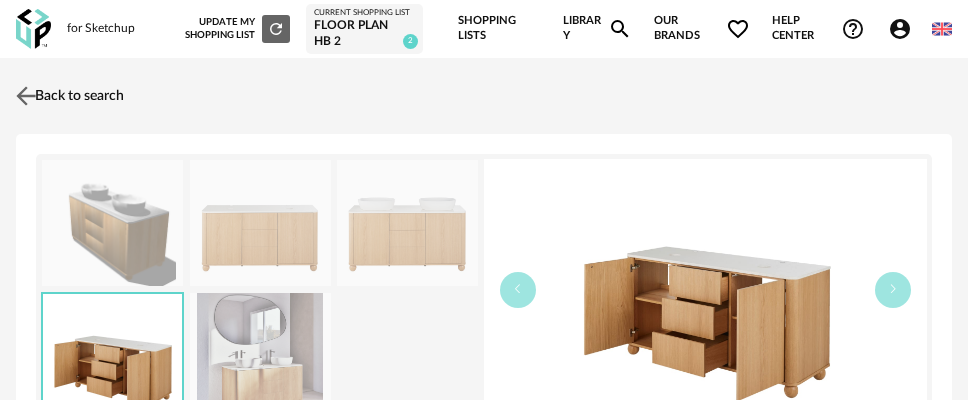 click at bounding box center (26, 95) 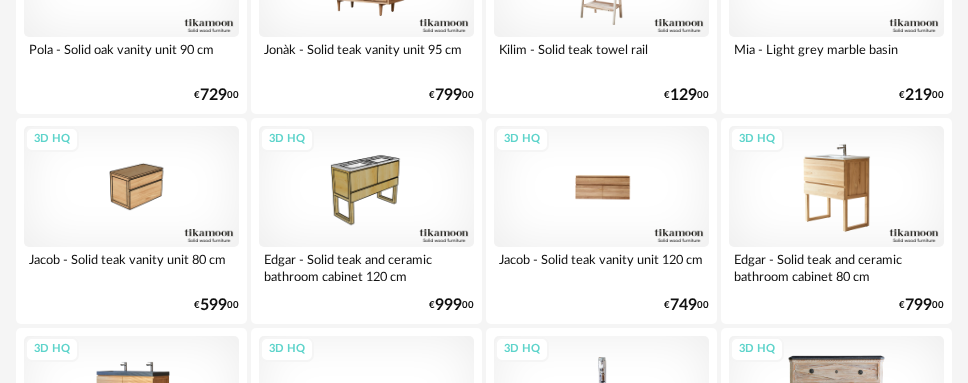 scroll, scrollTop: 4247, scrollLeft: 0, axis: vertical 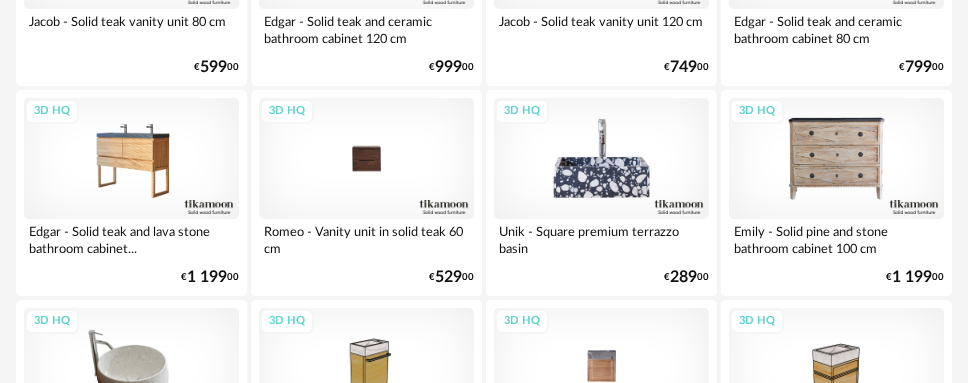 click on "3D HQ" at bounding box center [131, 158] 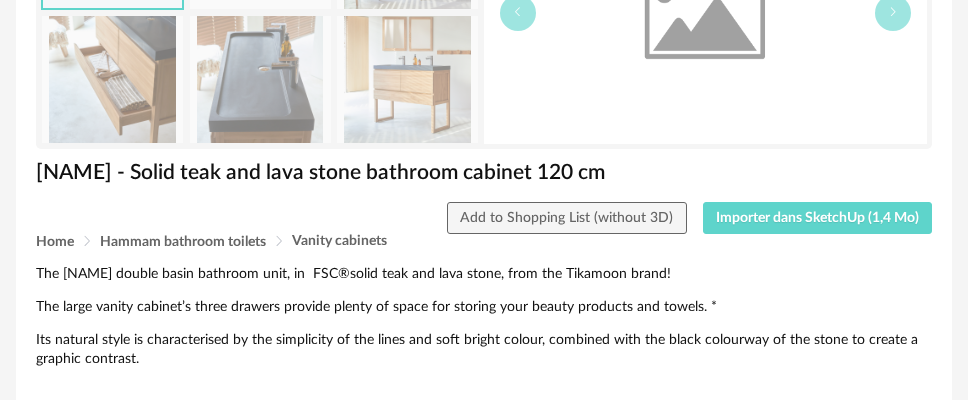 scroll, scrollTop: 285, scrollLeft: 0, axis: vertical 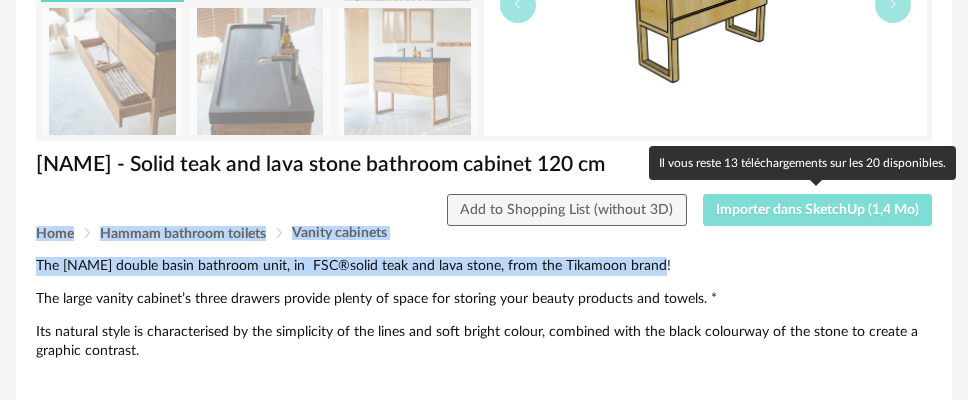 drag, startPoint x: 654, startPoint y: 258, endPoint x: 760, endPoint y: 196, distance: 122.80065 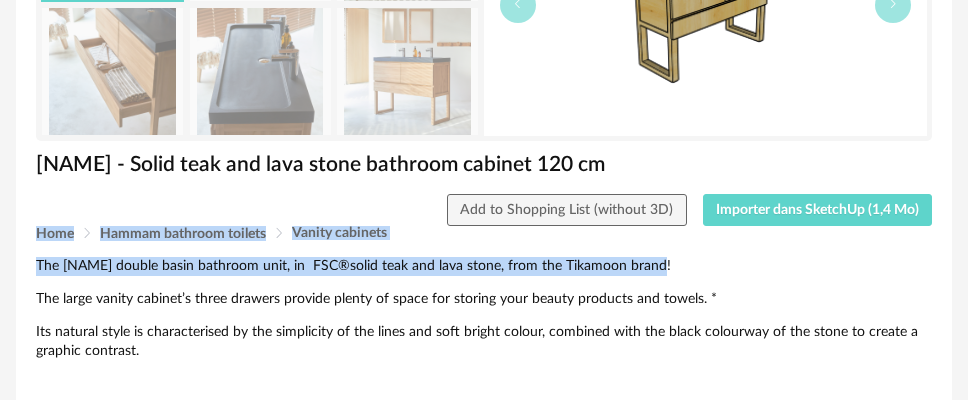 click on "The Edgar double basin bathroom unit, in  FSC®solid teak and lava stone, from the Tikamoon brand!" at bounding box center [484, 266] 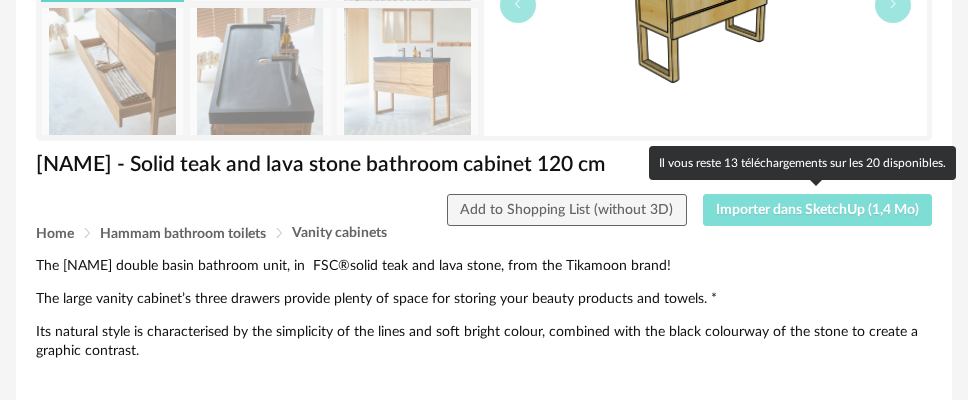 click on "Importer dans SketchUp (1,4 Mo)" at bounding box center [817, 210] 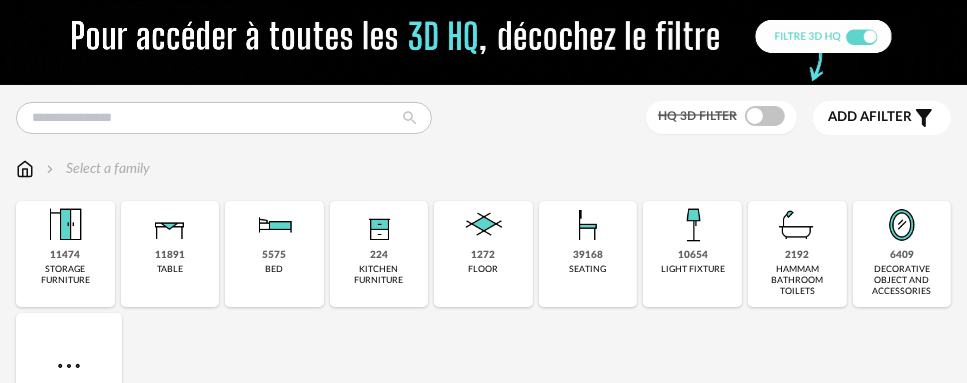 scroll, scrollTop: 113, scrollLeft: 0, axis: vertical 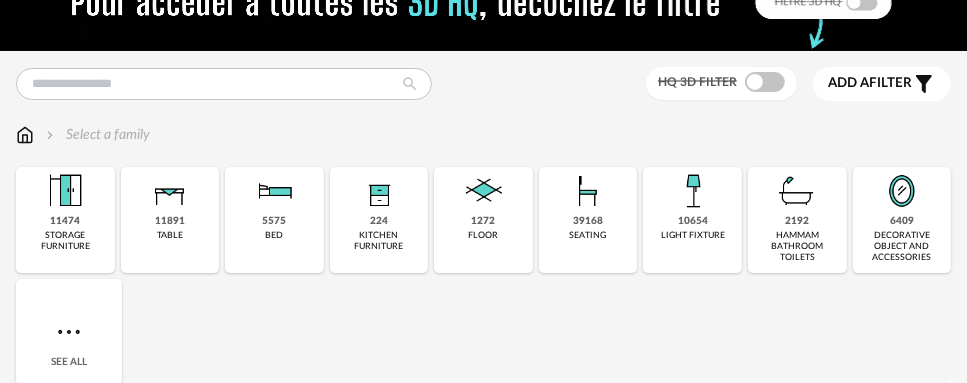 click on "hammam bathroom toilets" at bounding box center [797, 247] 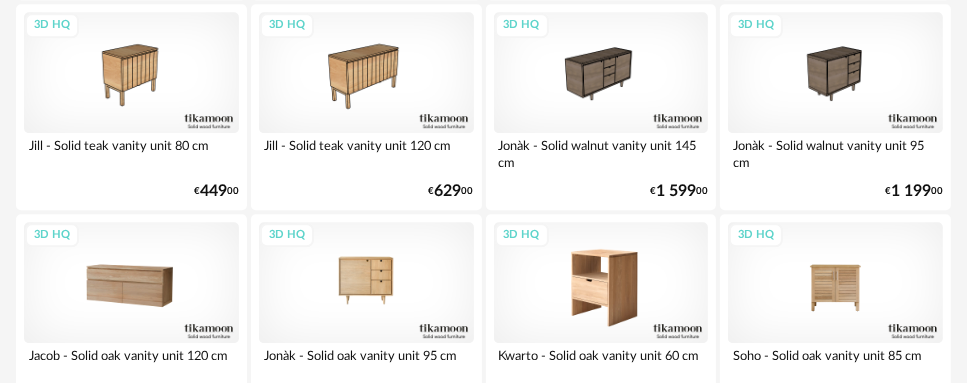 scroll, scrollTop: 3729, scrollLeft: 0, axis: vertical 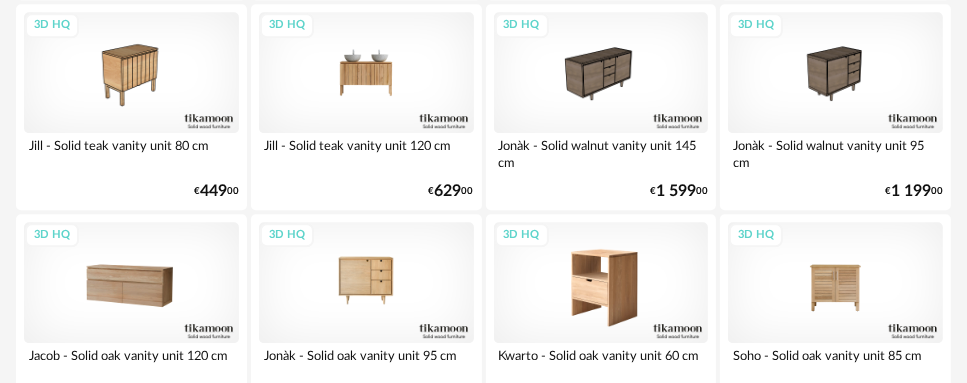 click on "3D HQ" at bounding box center [366, 72] 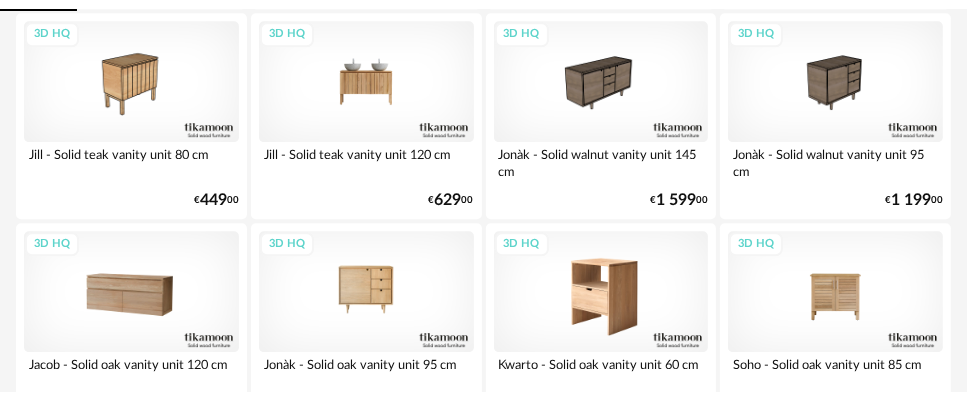 scroll, scrollTop: 0, scrollLeft: 0, axis: both 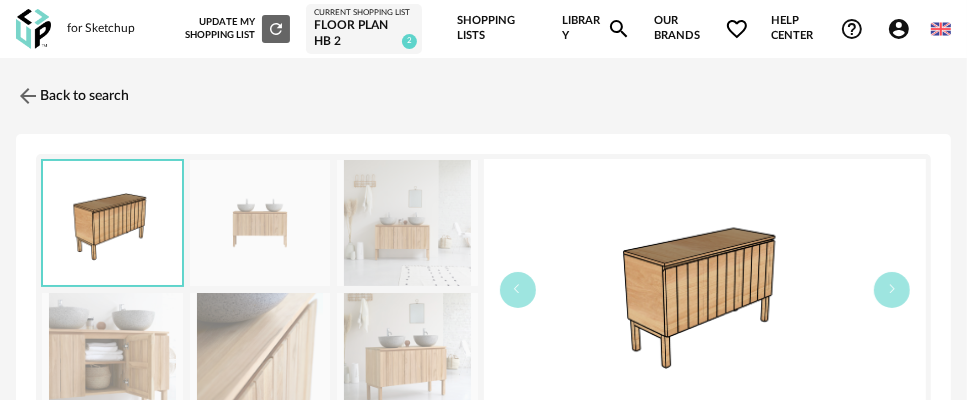 click at bounding box center (260, 223) 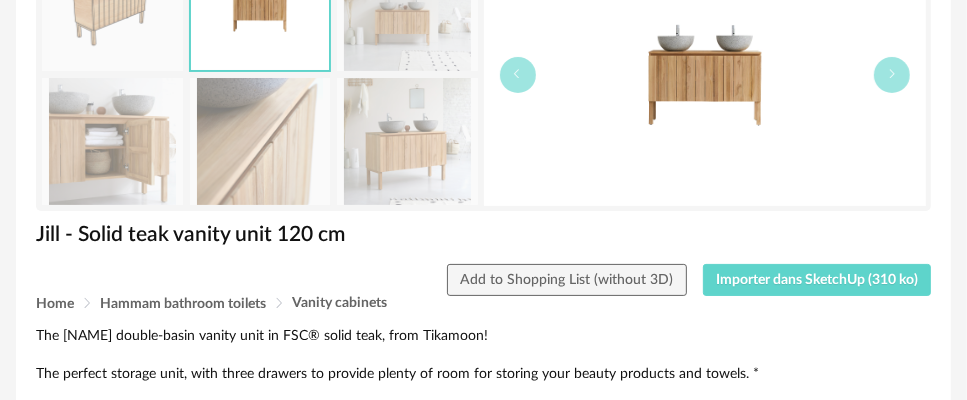 scroll, scrollTop: 218, scrollLeft: 0, axis: vertical 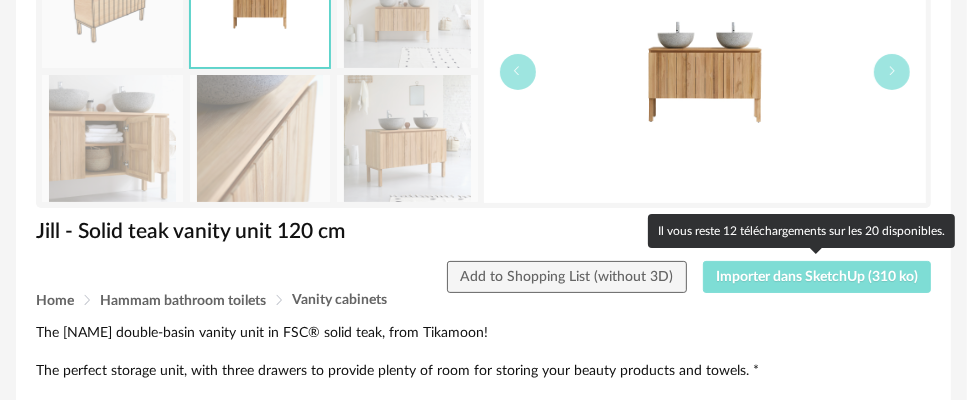 click on "Importer dans SketchUp (310 ko)" at bounding box center [817, 277] 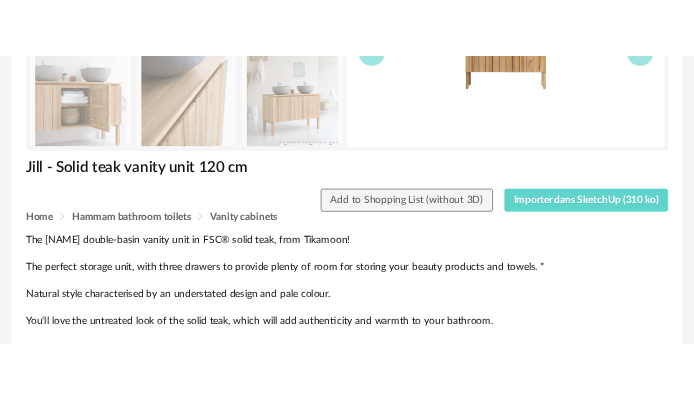 scroll, scrollTop: 300, scrollLeft: 0, axis: vertical 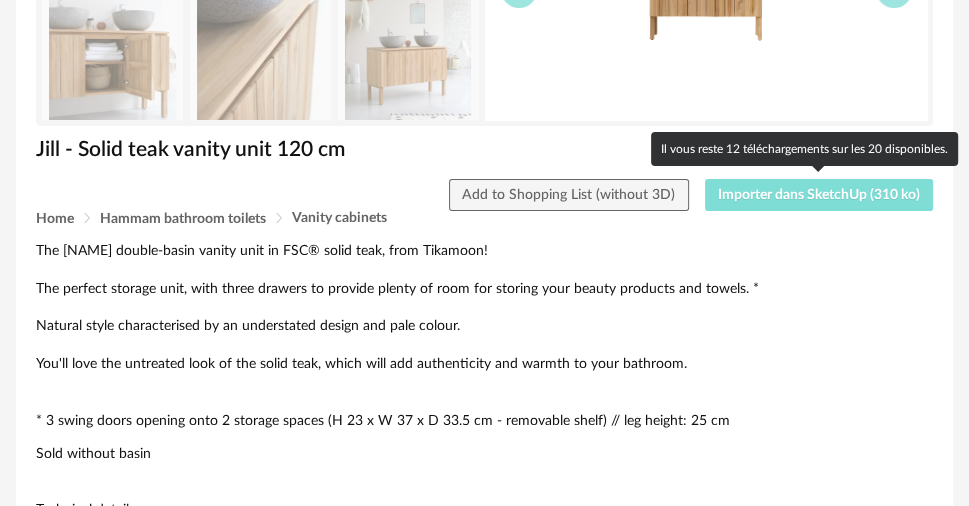 click on "Importer dans SketchUp (310 ko)" at bounding box center (819, 195) 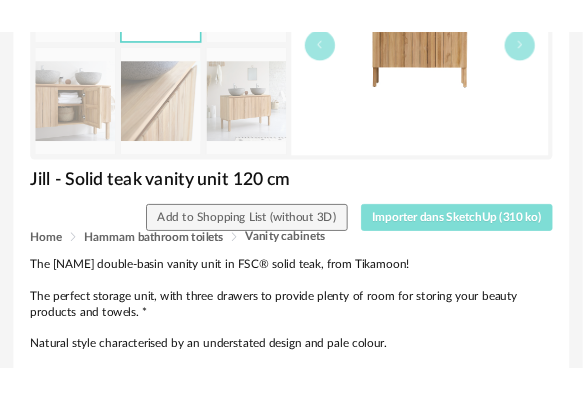 scroll, scrollTop: 325, scrollLeft: 0, axis: vertical 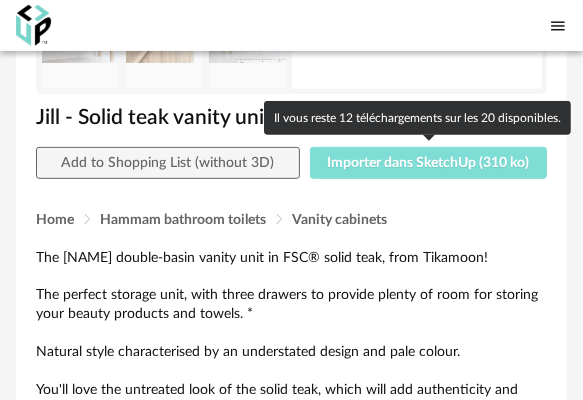 click on "Importer dans SketchUp (310 ko)" at bounding box center [428, 163] 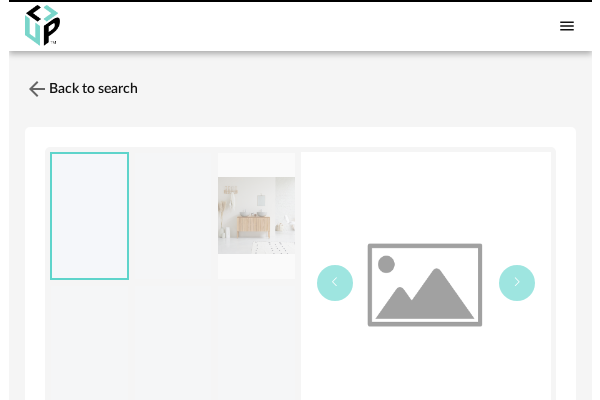 scroll, scrollTop: 0, scrollLeft: 0, axis: both 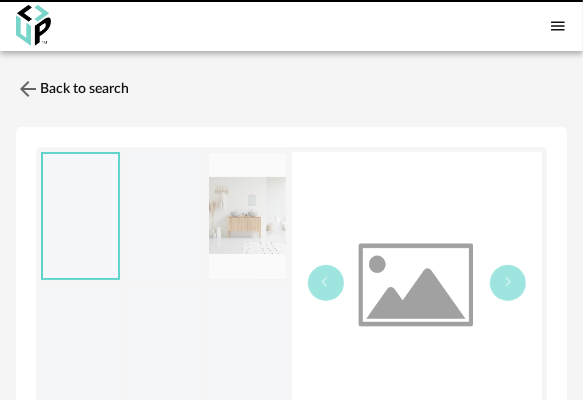 click at bounding box center [28, 89] 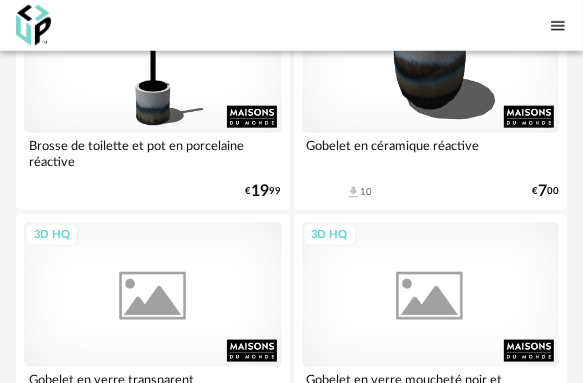 scroll, scrollTop: 0, scrollLeft: 0, axis: both 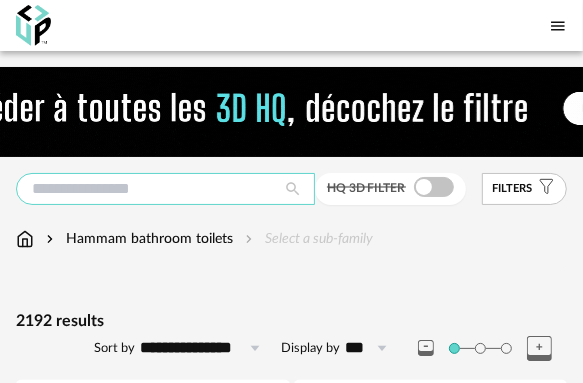 click at bounding box center [165, 189] 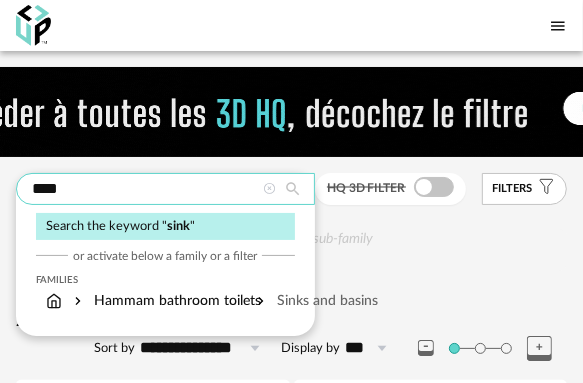 type on "****" 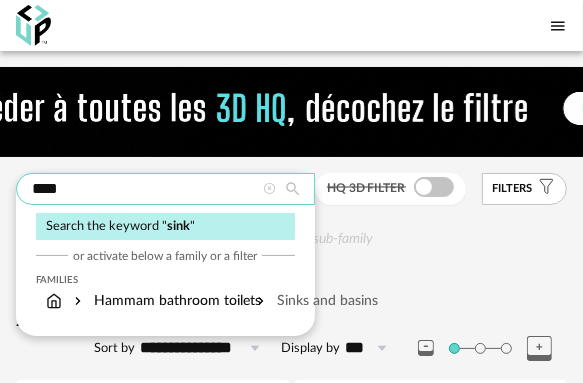type on "*********" 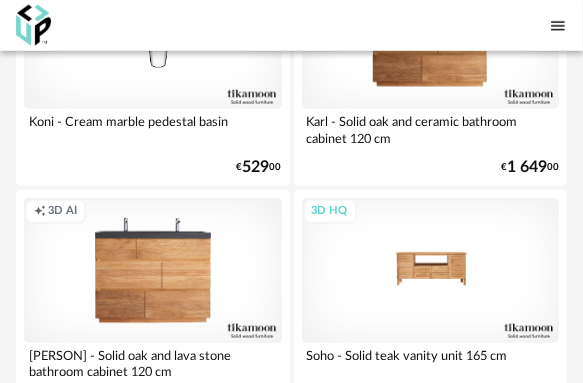 scroll, scrollTop: 679, scrollLeft: 0, axis: vertical 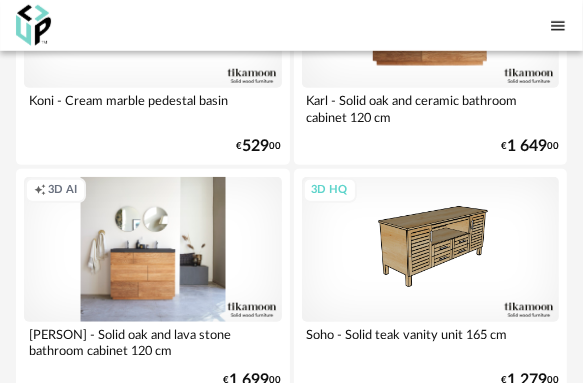 click on "Creation icon   3D AI" at bounding box center (153, 249) 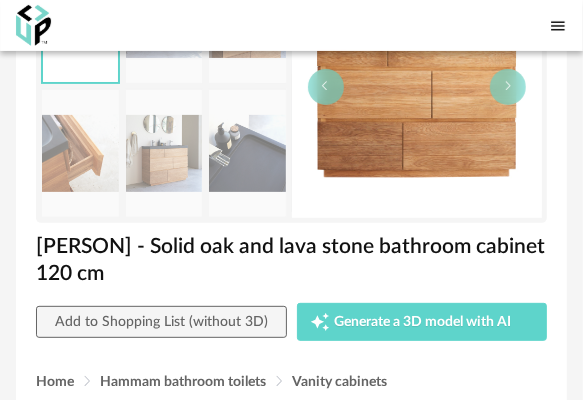 scroll, scrollTop: 0, scrollLeft: 0, axis: both 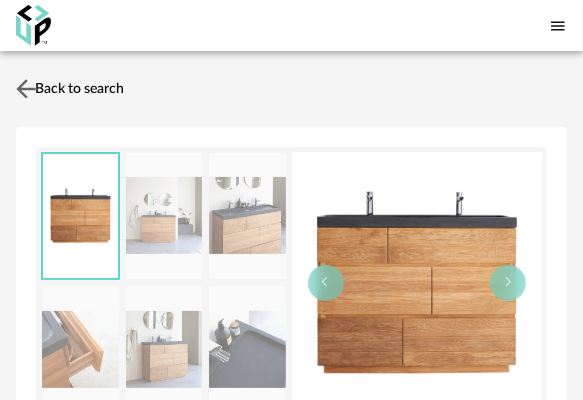 click at bounding box center [26, 88] 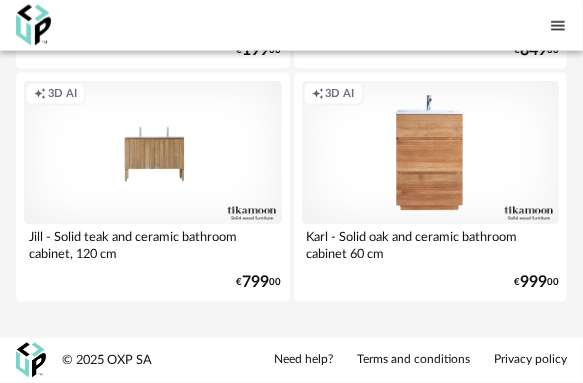 scroll, scrollTop: 1241, scrollLeft: 0, axis: vertical 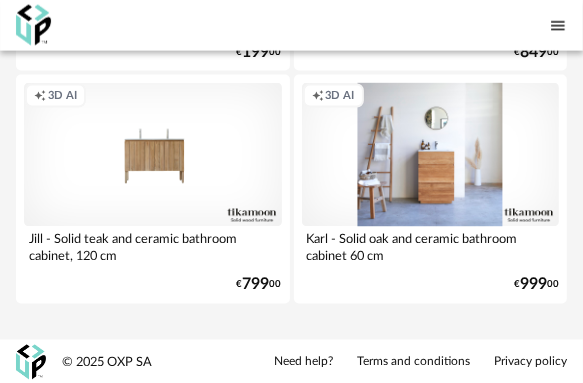 click on "Creation icon   3D AI" at bounding box center (431, 155) 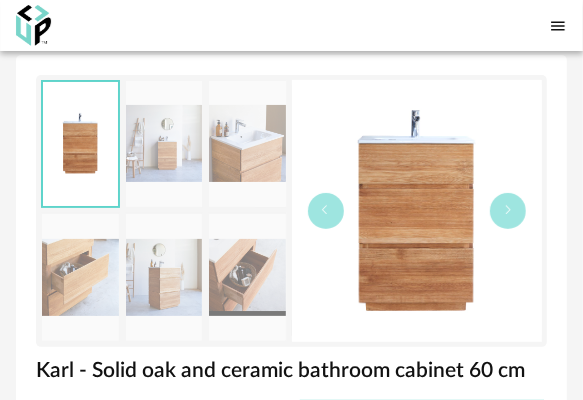 scroll, scrollTop: 32, scrollLeft: 0, axis: vertical 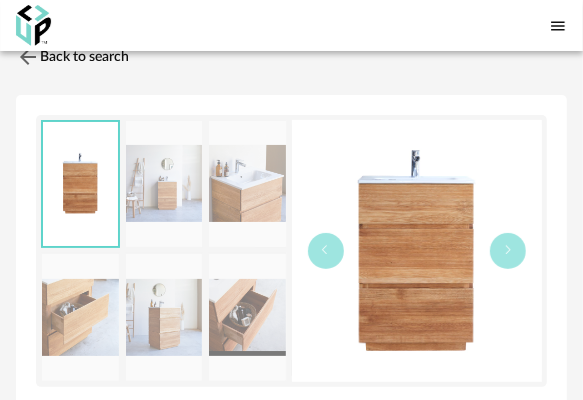 click at bounding box center (33, 25) 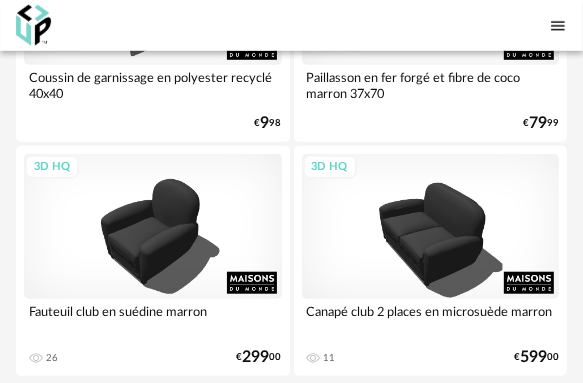 scroll, scrollTop: 0, scrollLeft: 0, axis: both 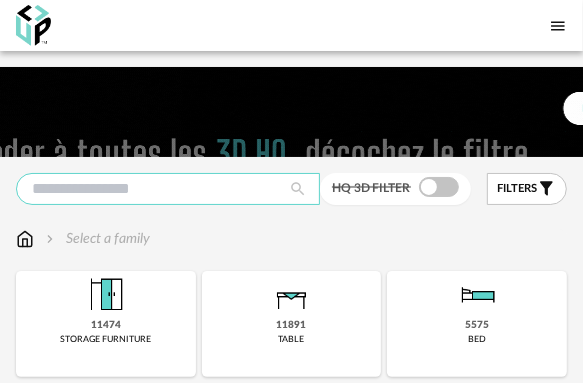 click at bounding box center [168, 189] 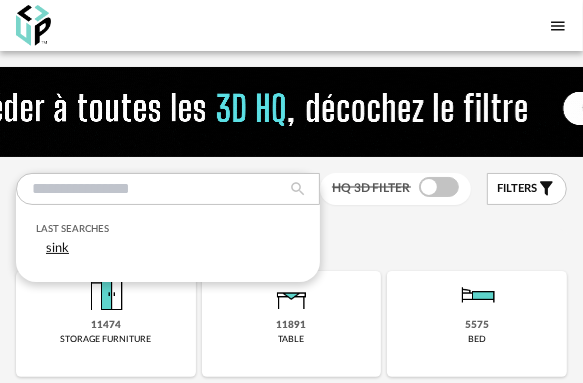 click on "sink" at bounding box center (168, 248) 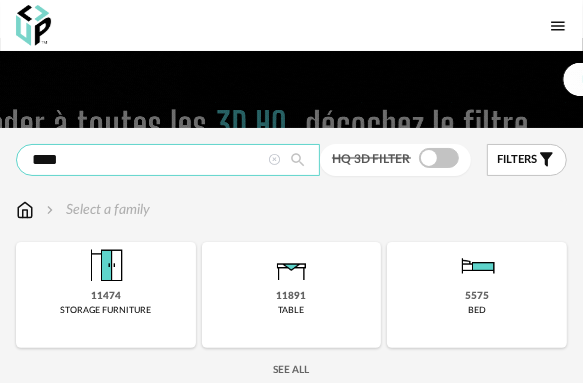 scroll, scrollTop: 10, scrollLeft: 0, axis: vertical 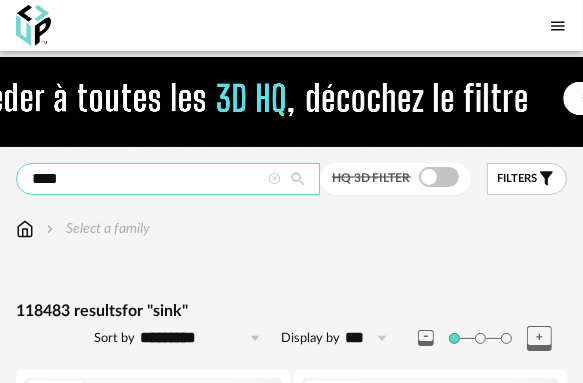 type on "****" 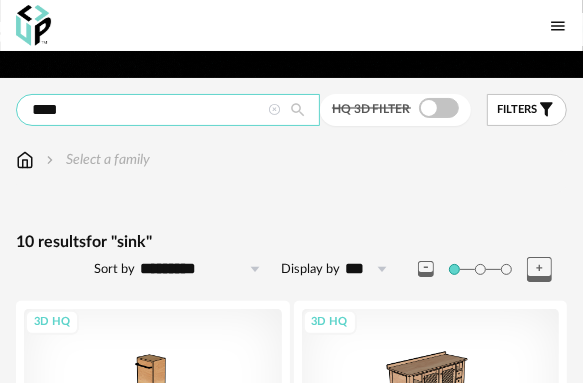scroll, scrollTop: 81, scrollLeft: 0, axis: vertical 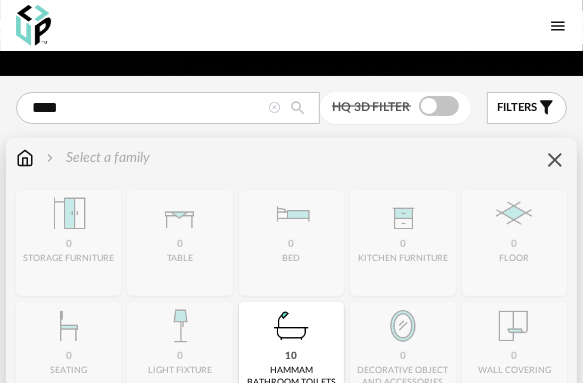 click at bounding box center (25, 158) 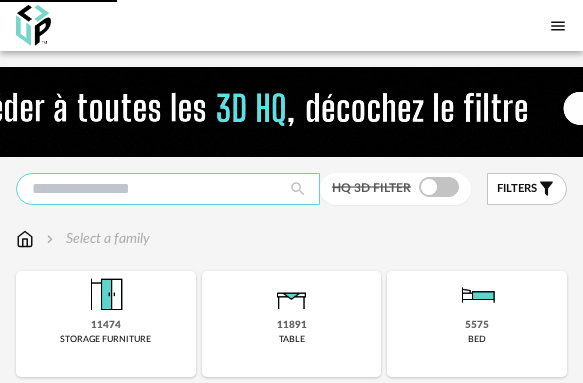 scroll, scrollTop: 0, scrollLeft: 0, axis: both 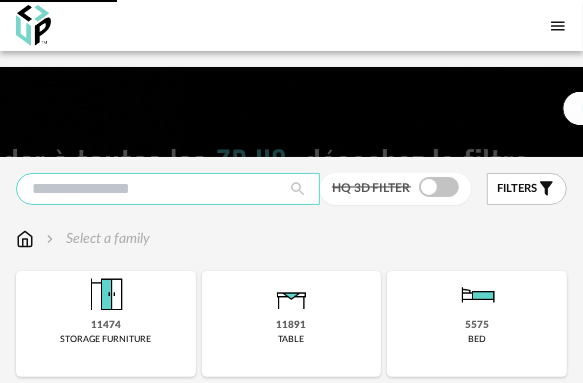 click at bounding box center (168, 189) 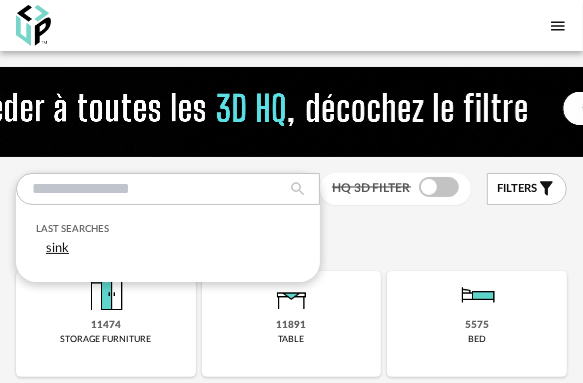 click on "sink" at bounding box center [168, 248] 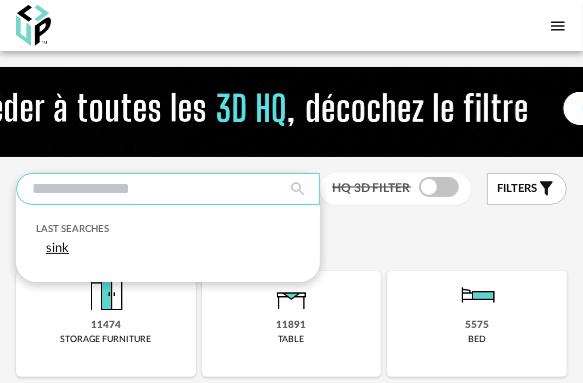 type on "****" 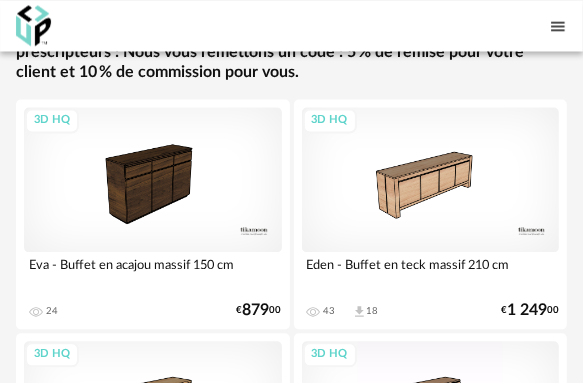 scroll, scrollTop: 1507, scrollLeft: 0, axis: vertical 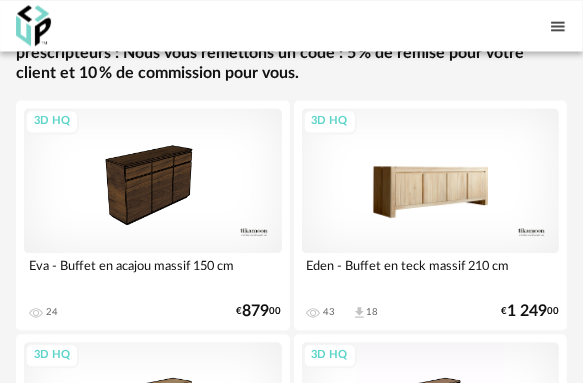 click on "3D HQ" at bounding box center (431, 180) 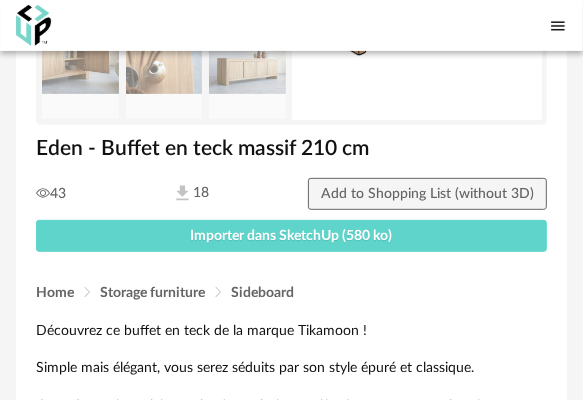 scroll, scrollTop: 295, scrollLeft: 0, axis: vertical 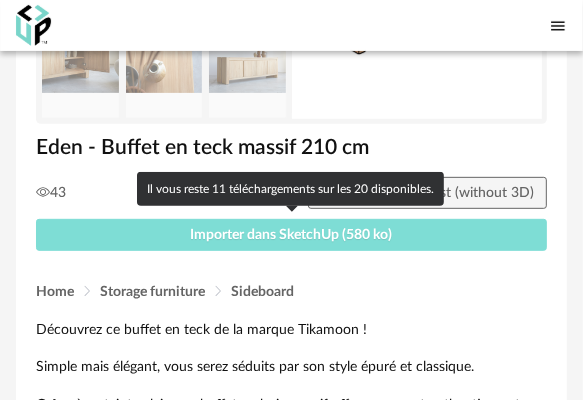 click on "Importer dans SketchUp (580 ko)" at bounding box center [292, 235] 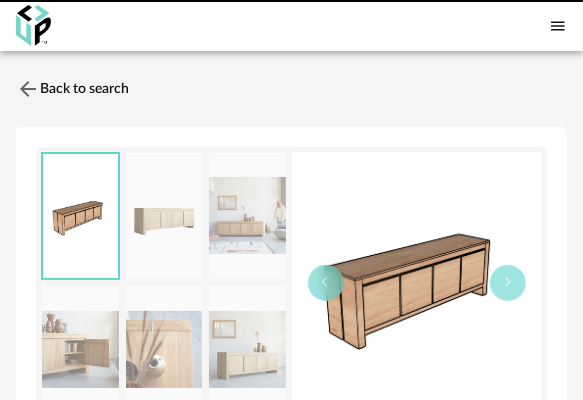 scroll, scrollTop: 156, scrollLeft: 0, axis: vertical 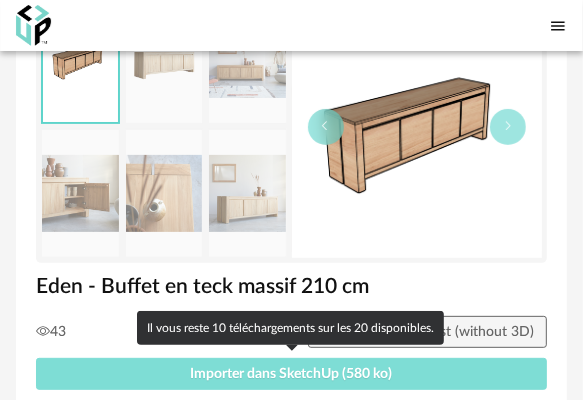 click on "Importer dans SketchUp (580 ko)" at bounding box center [292, 374] 